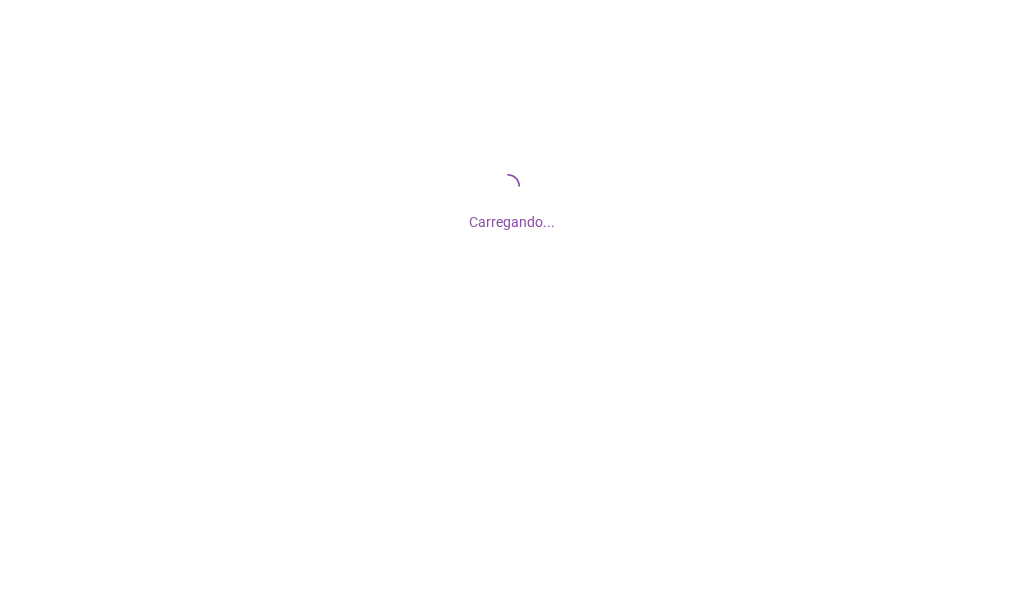 scroll, scrollTop: 0, scrollLeft: 0, axis: both 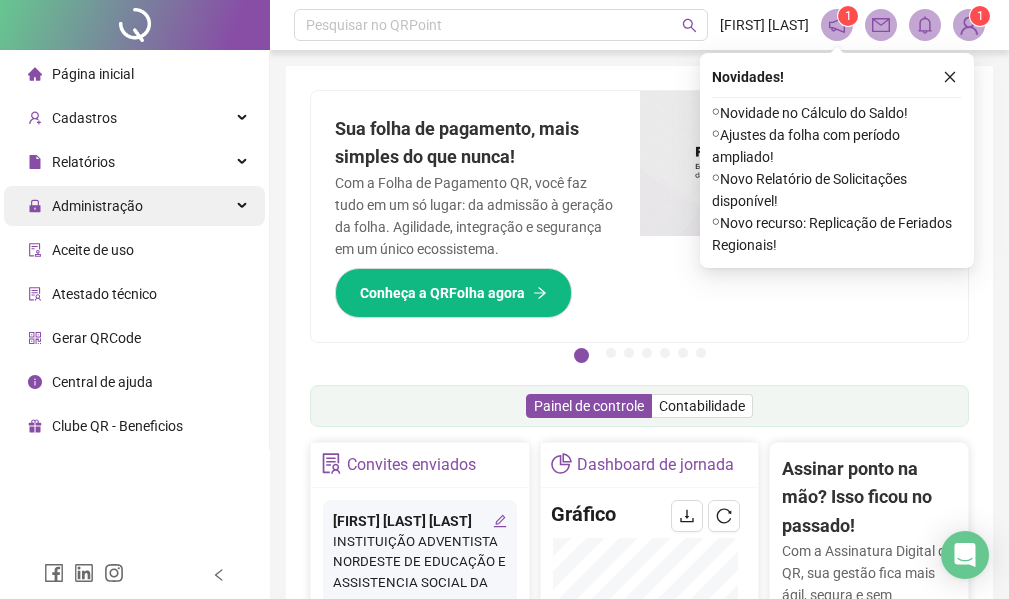 click on "Administração" at bounding box center [97, 206] 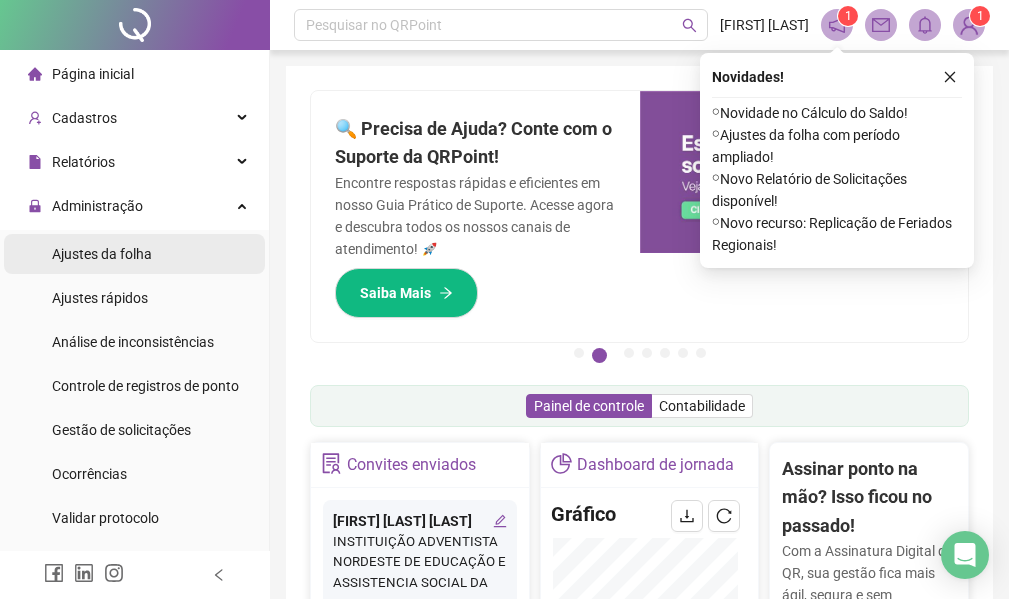 click on "Ajustes da folha" at bounding box center (102, 254) 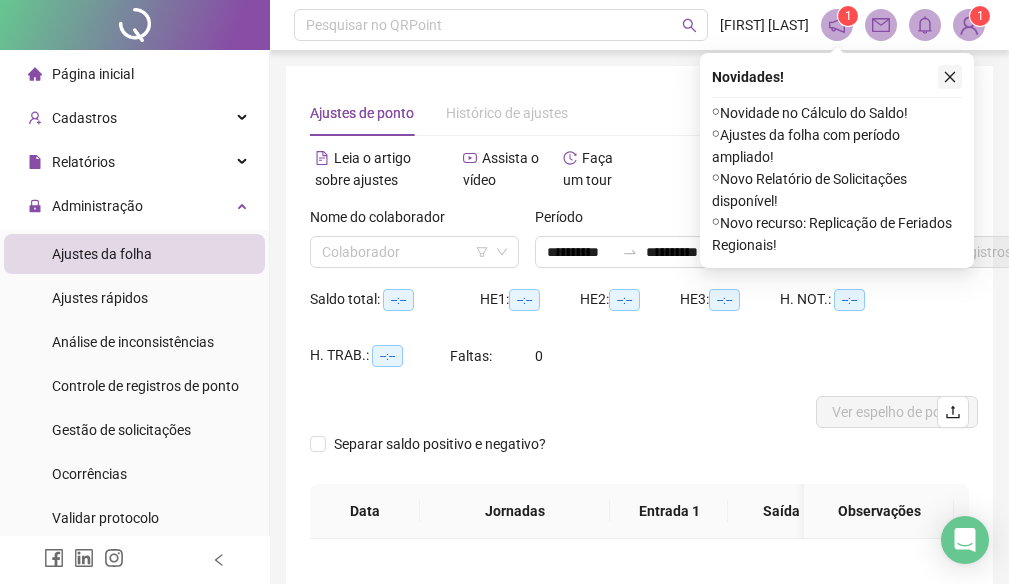 click 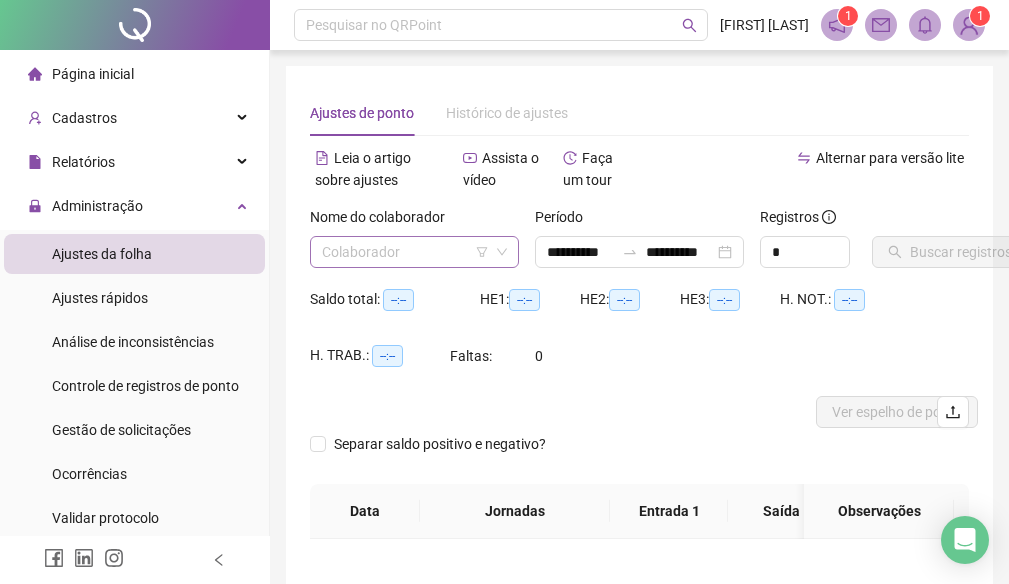 click at bounding box center (408, 252) 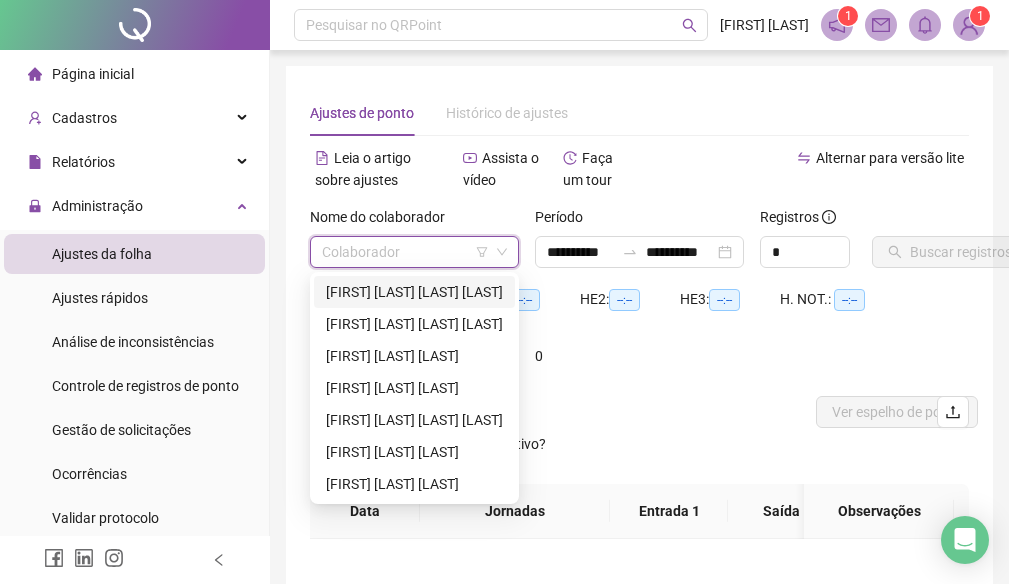 click on "[FIRST] [LAST] [LAST] [LAST]" at bounding box center (414, 292) 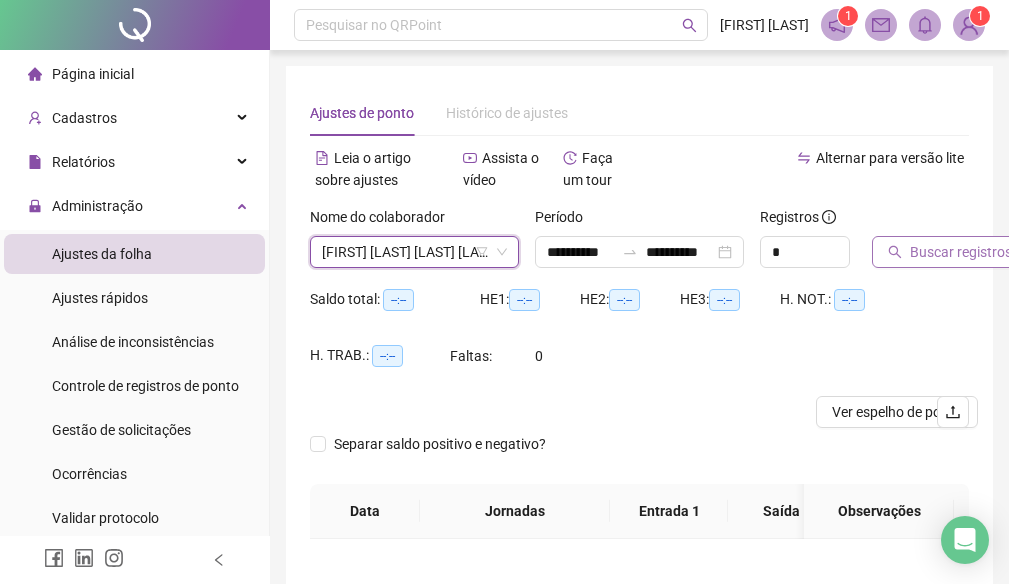 click on "Buscar registros" at bounding box center (961, 252) 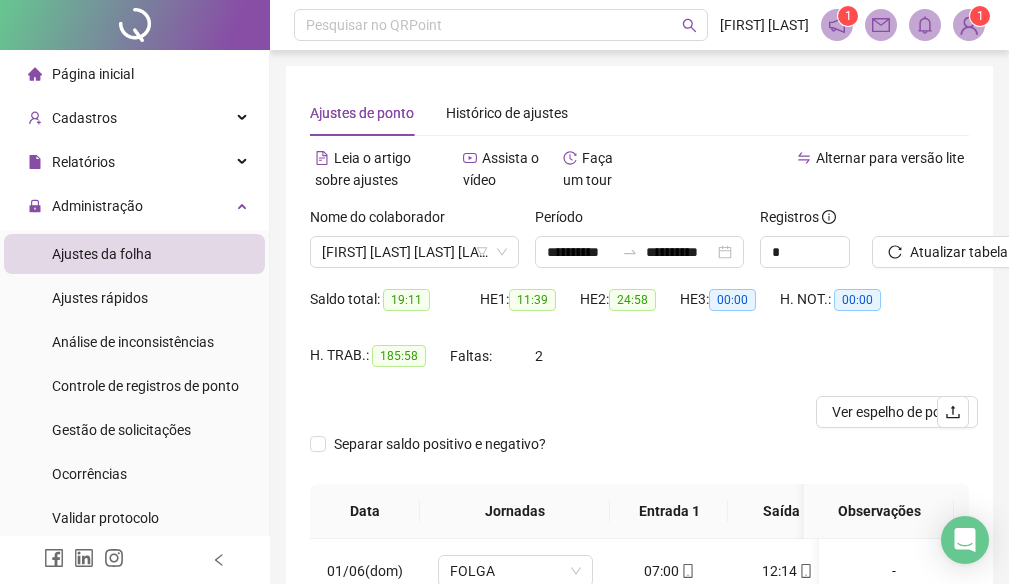 type 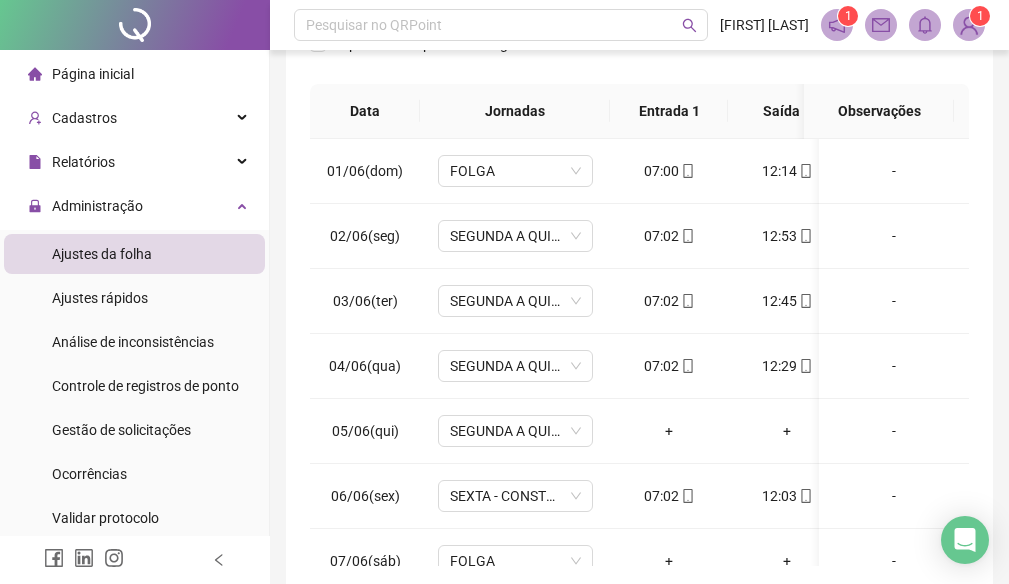 scroll, scrollTop: 492, scrollLeft: 0, axis: vertical 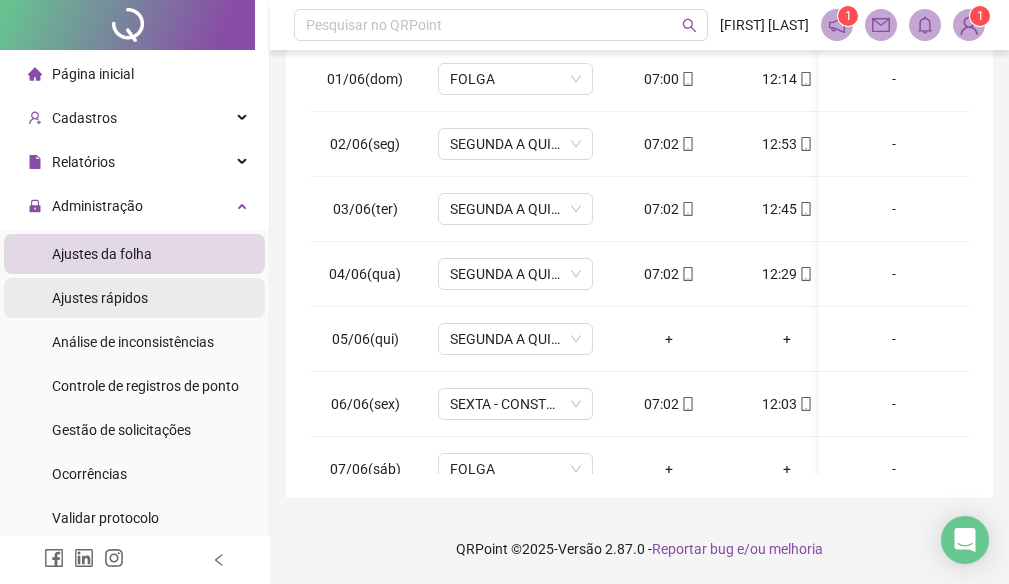 drag, startPoint x: 254, startPoint y: 284, endPoint x: 212, endPoint y: 287, distance: 42.107006 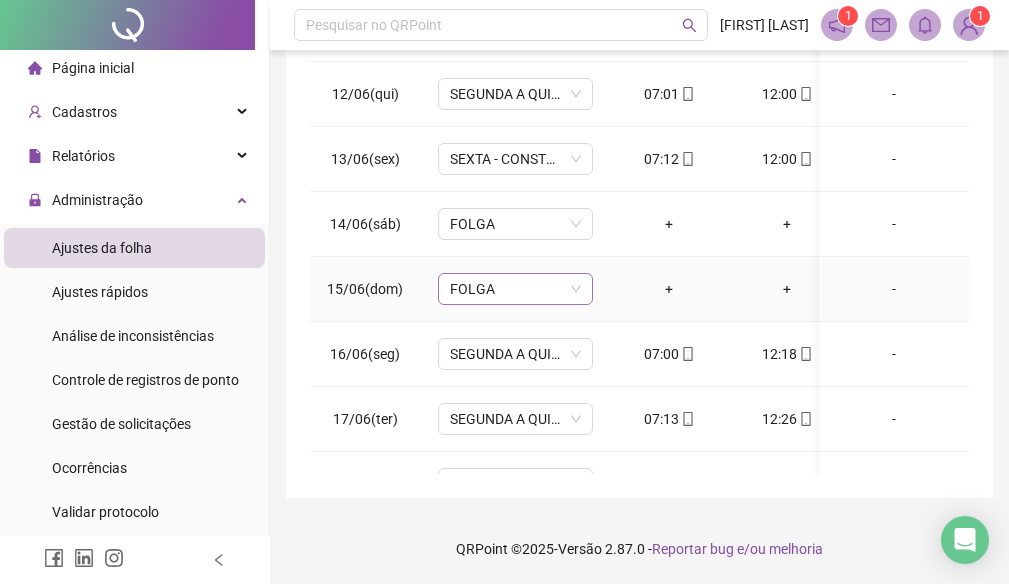 click on "FOLGA" at bounding box center [515, 289] 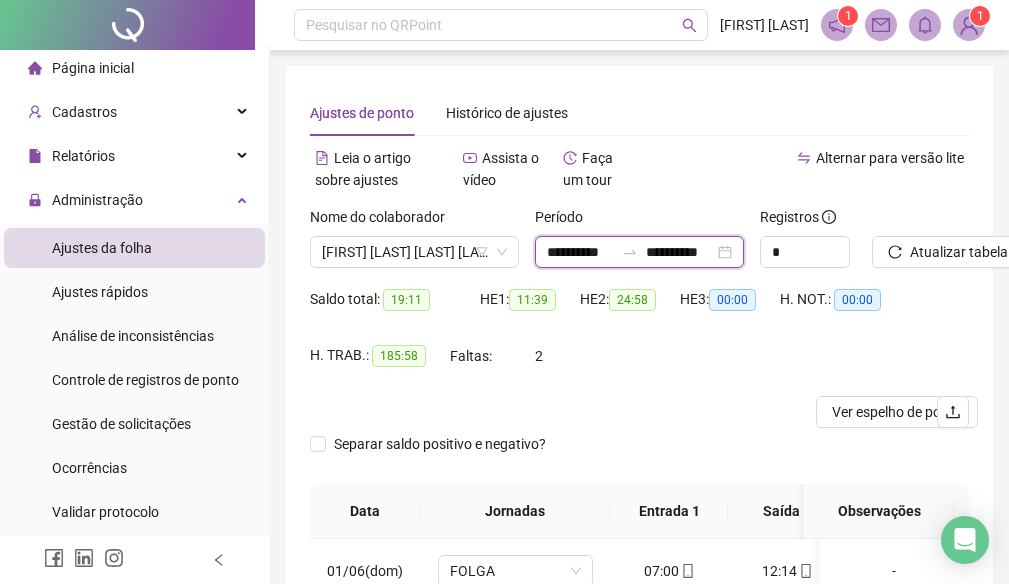 click on "**********" at bounding box center (580, 252) 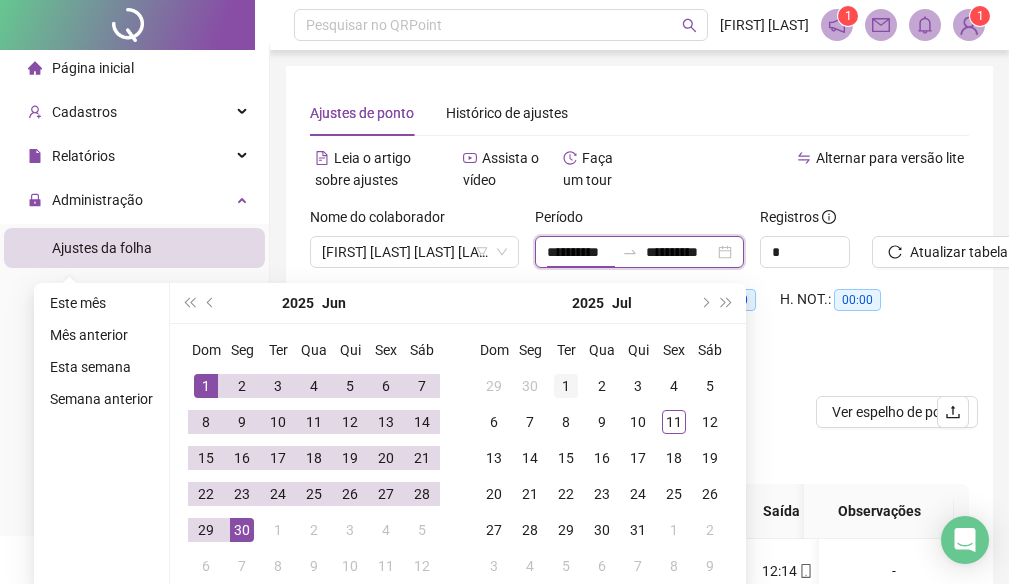 type on "**********" 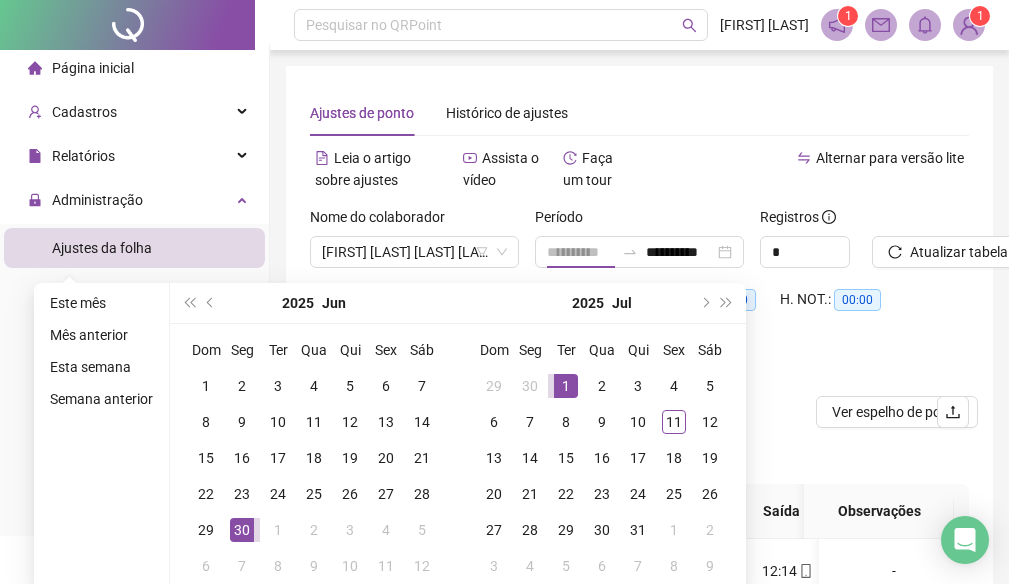 click on "1" at bounding box center [566, 386] 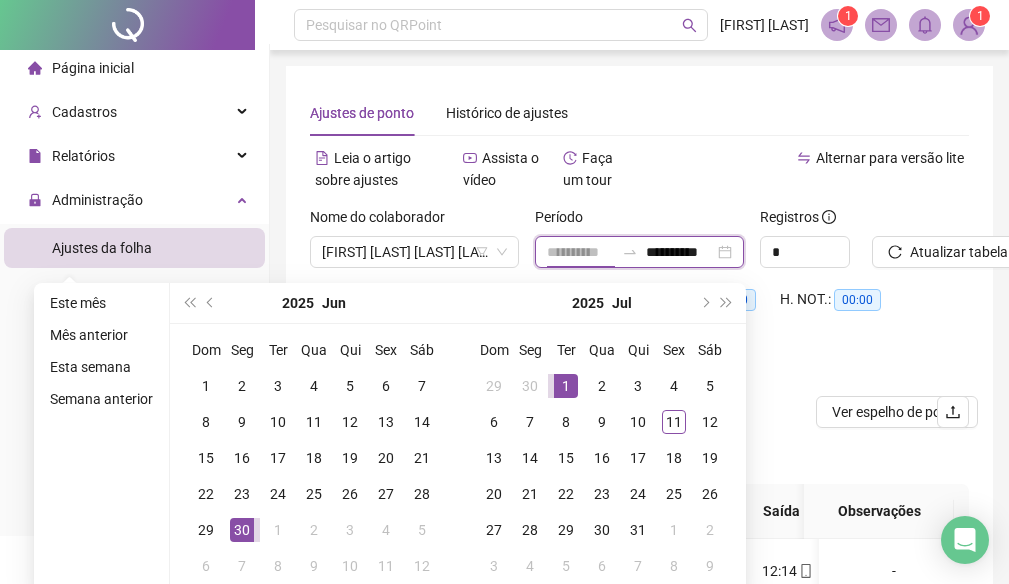 scroll, scrollTop: 0, scrollLeft: 3, axis: horizontal 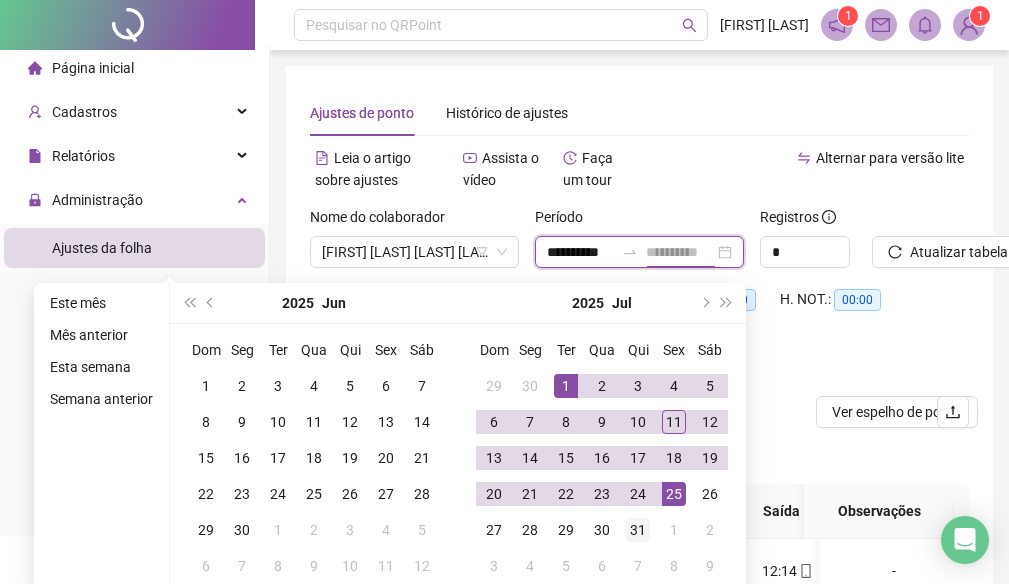 type on "**********" 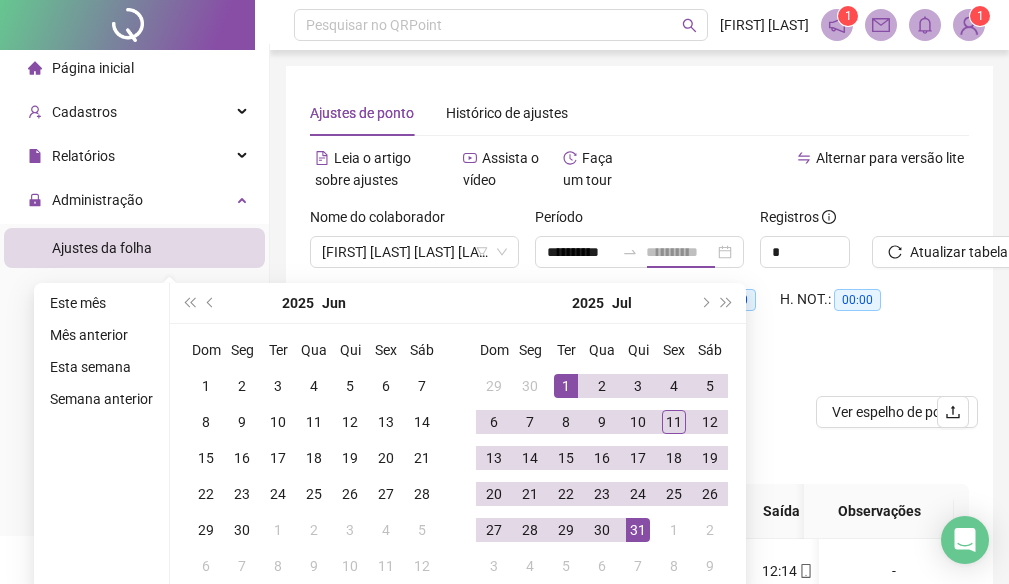 scroll, scrollTop: 0, scrollLeft: 0, axis: both 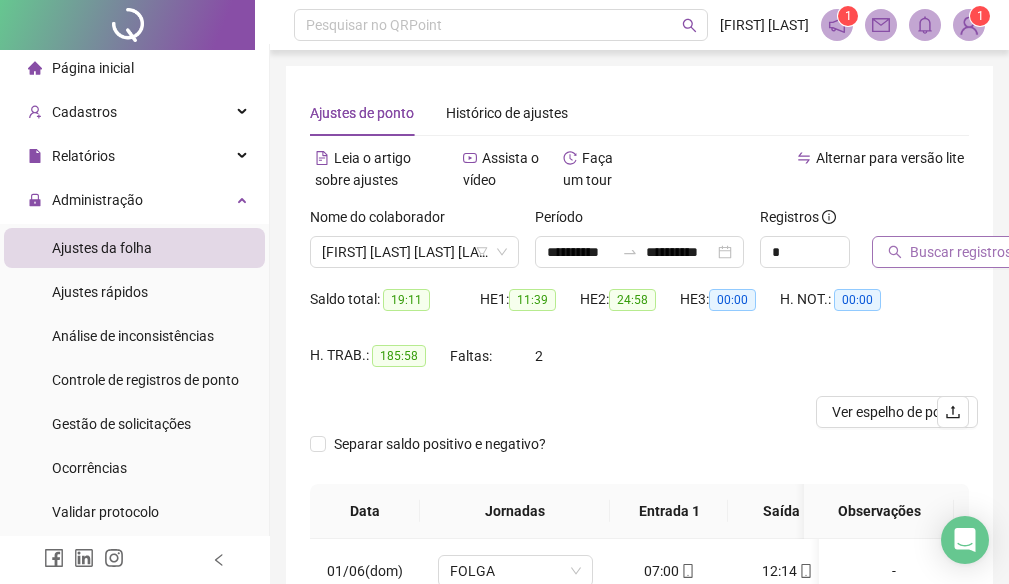click on "Buscar registros" at bounding box center [961, 252] 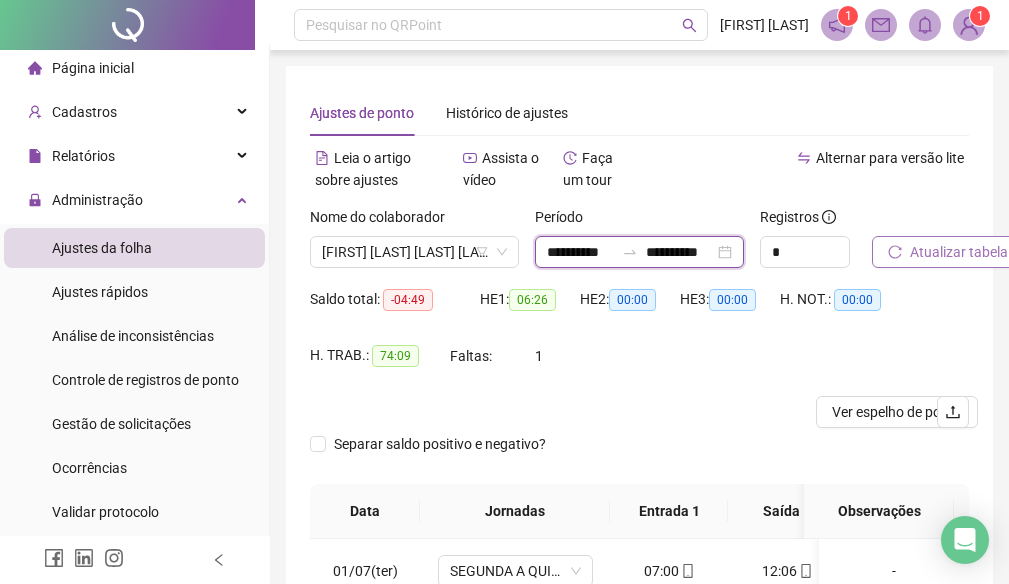 click on "**********" at bounding box center [580, 252] 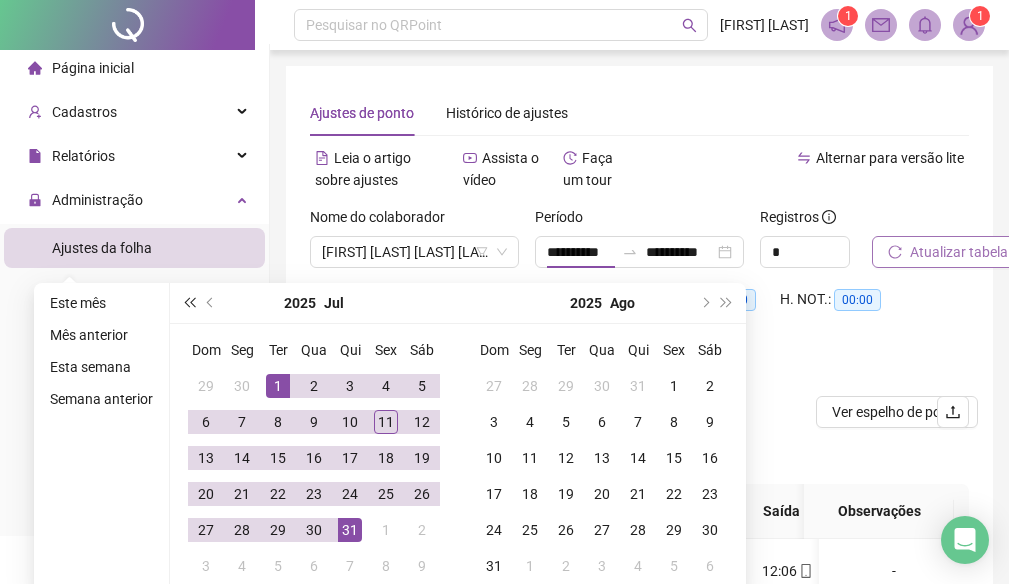 click at bounding box center (189, 303) 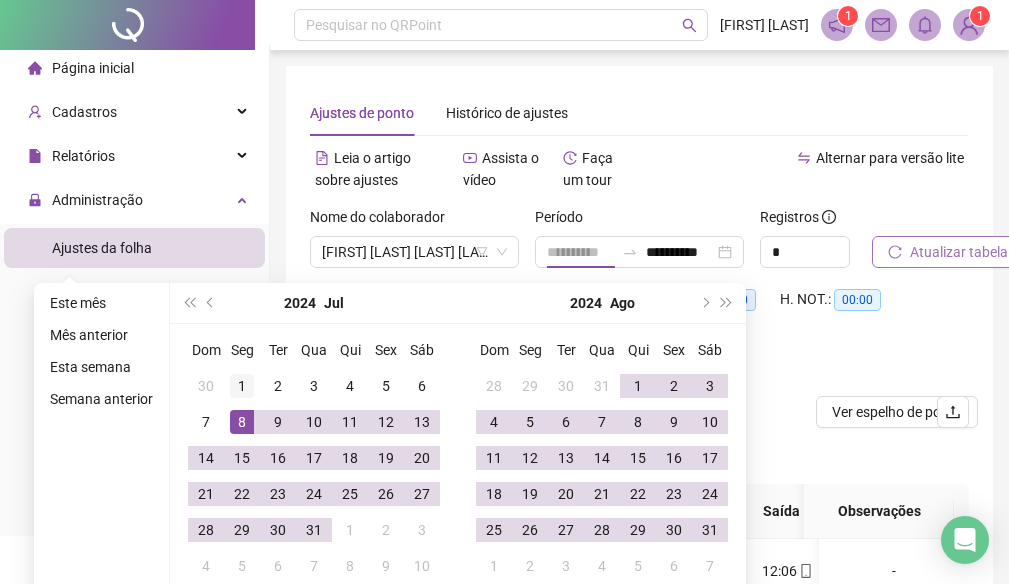 type on "**********" 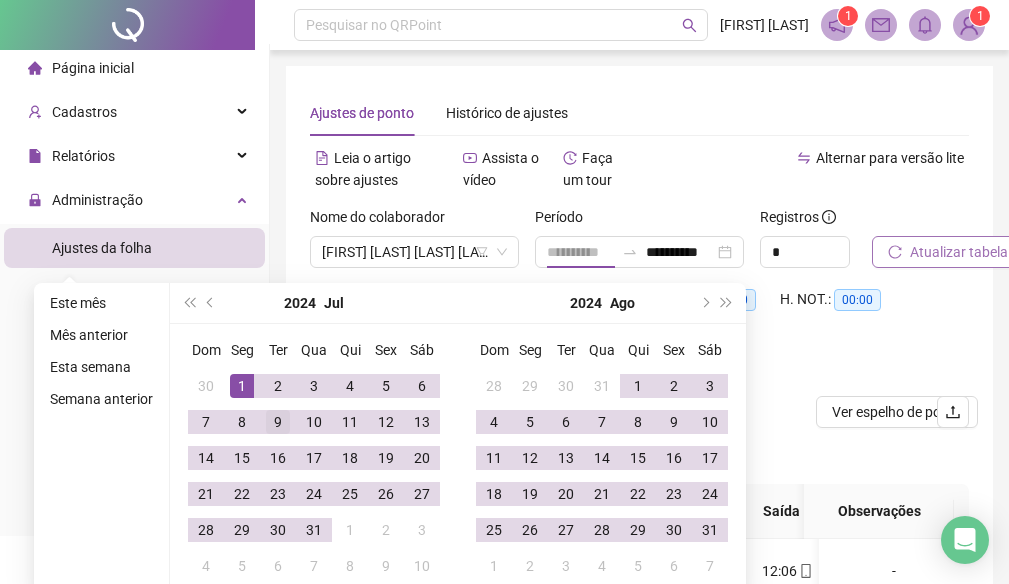 drag, startPoint x: 240, startPoint y: 389, endPoint x: 268, endPoint y: 410, distance: 35 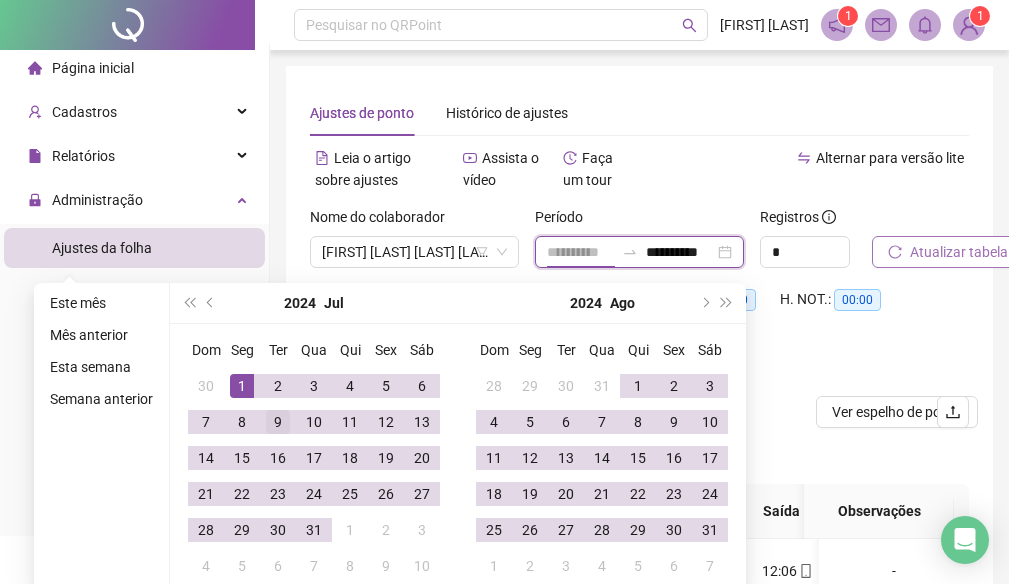 scroll, scrollTop: 0, scrollLeft: 3, axis: horizontal 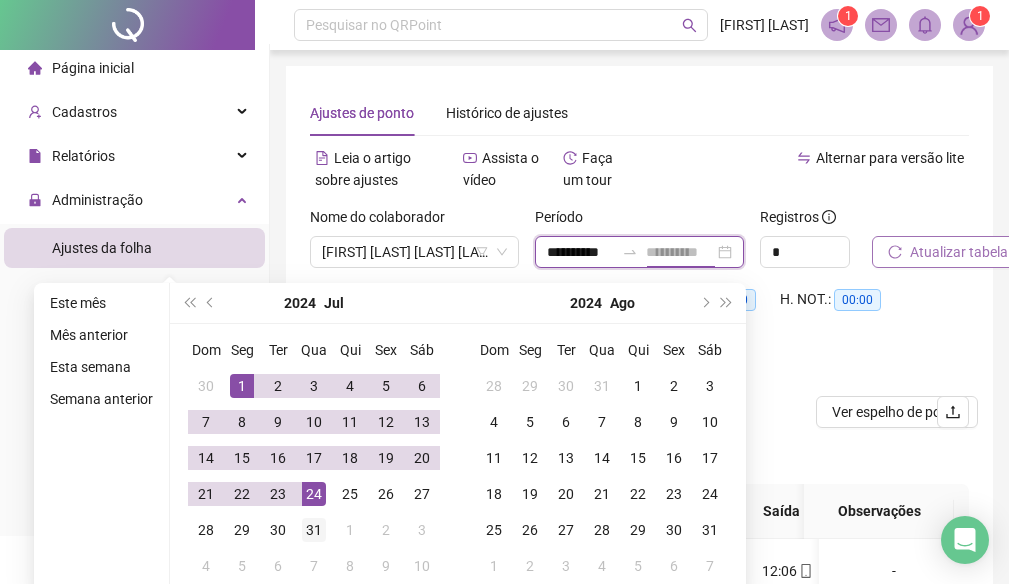 type on "**********" 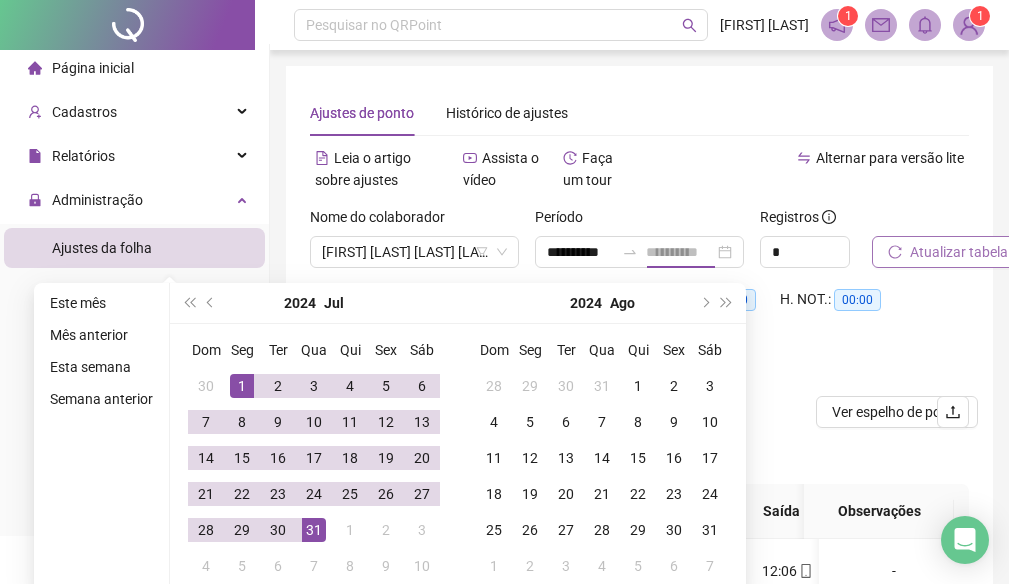scroll, scrollTop: 0, scrollLeft: 0, axis: both 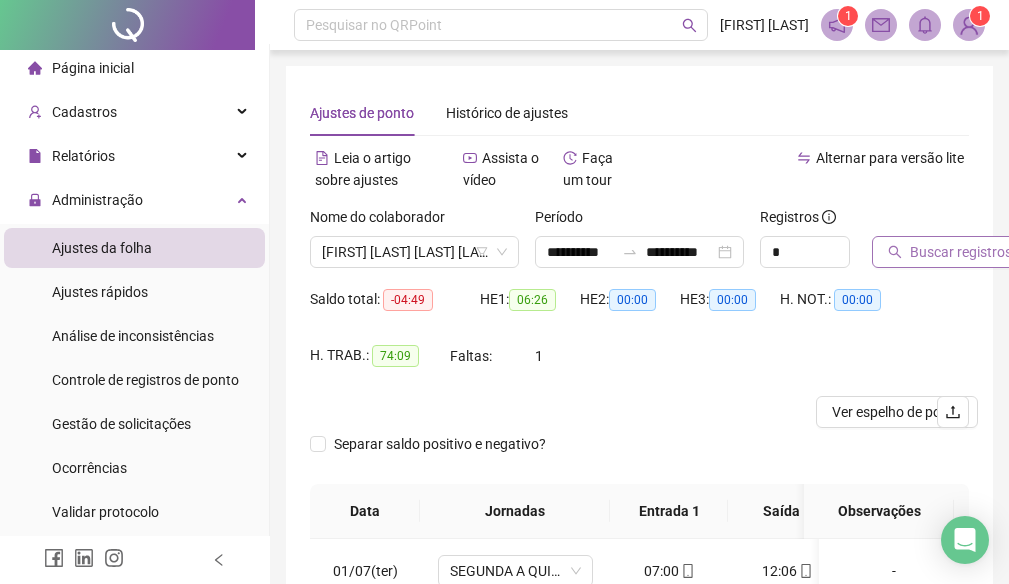 click on "Buscar registros" at bounding box center [961, 252] 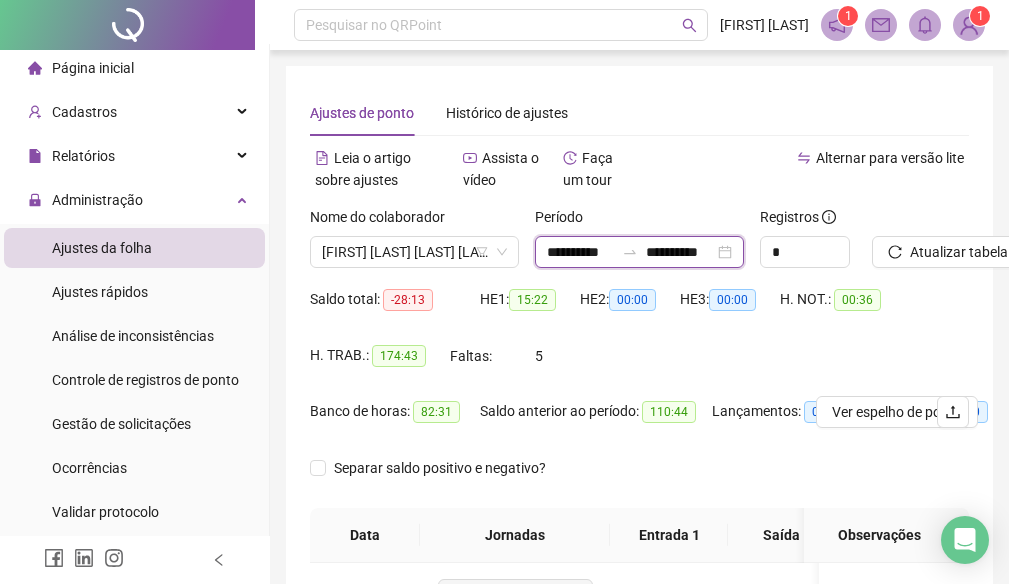 click on "**********" at bounding box center [580, 252] 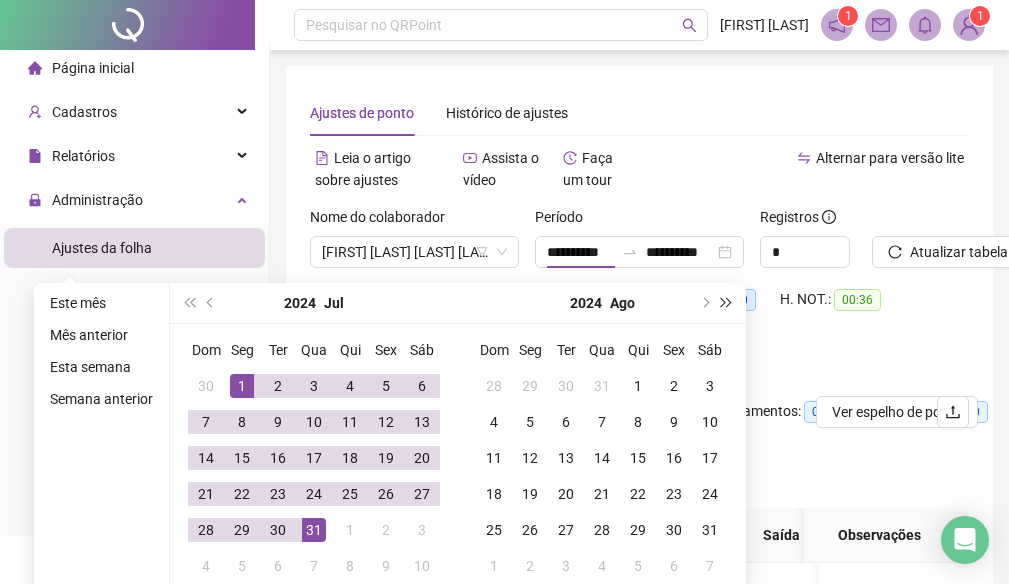 click at bounding box center [727, 303] 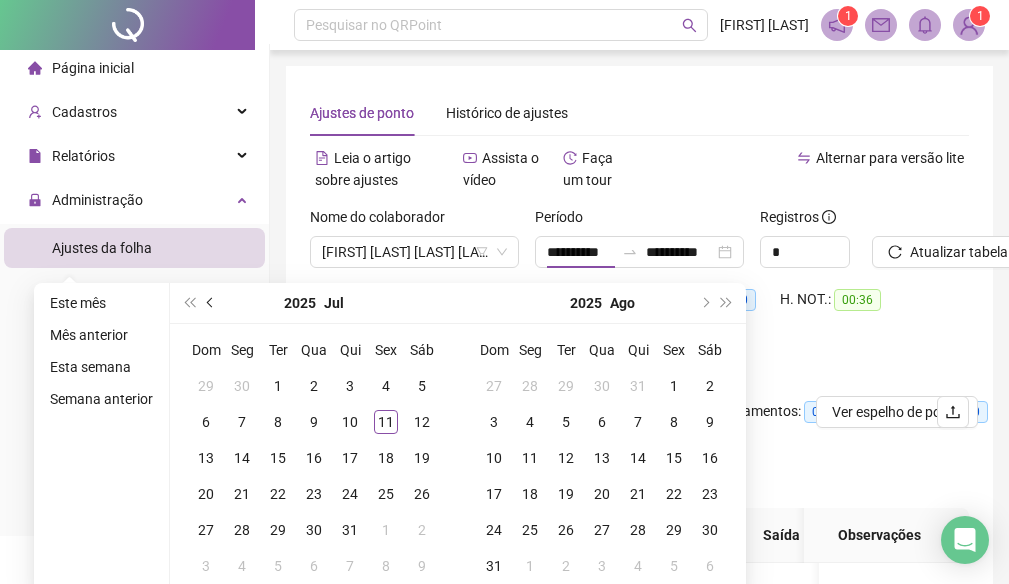click at bounding box center (211, 303) 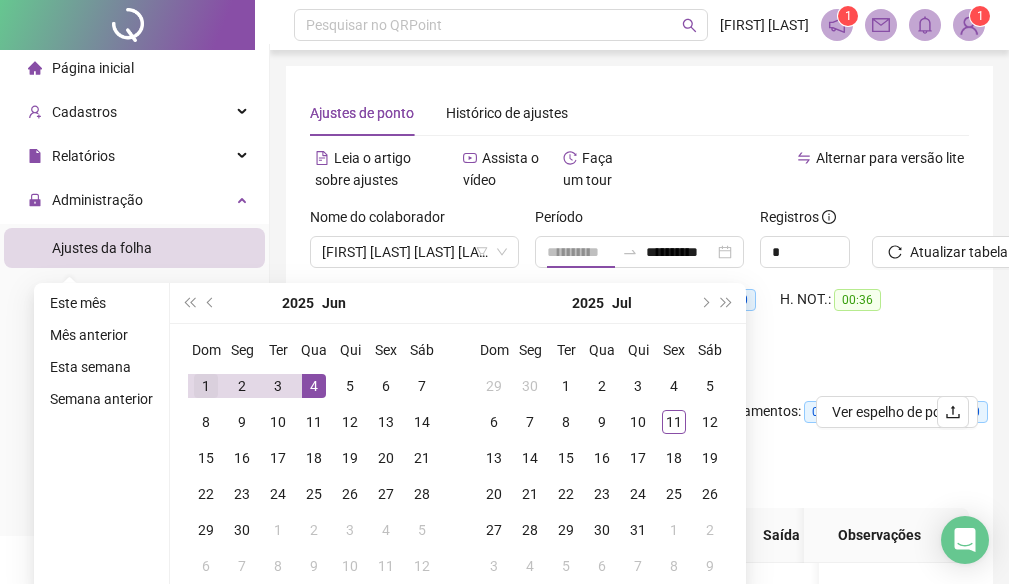 type on "**********" 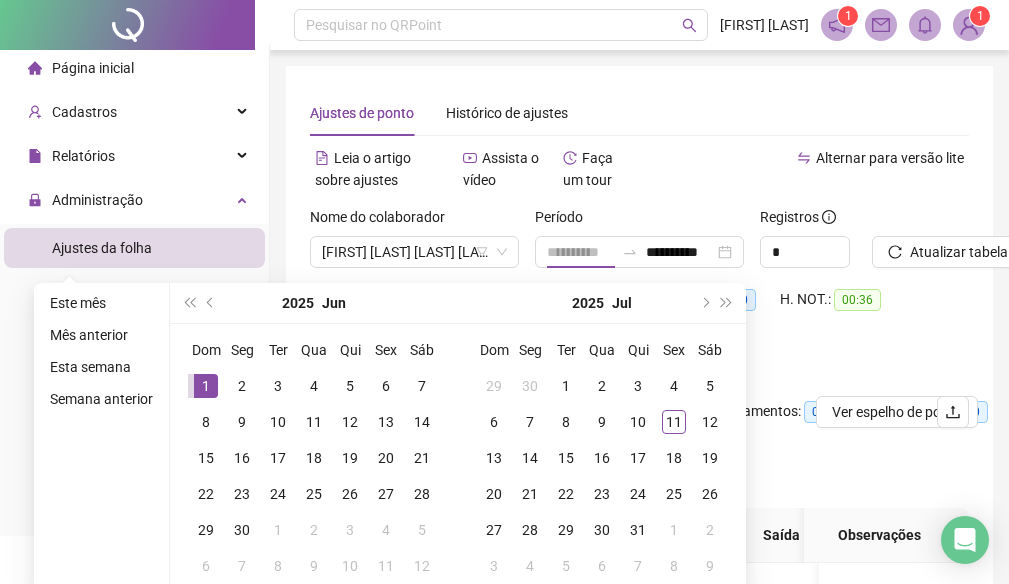 click on "1" at bounding box center [206, 386] 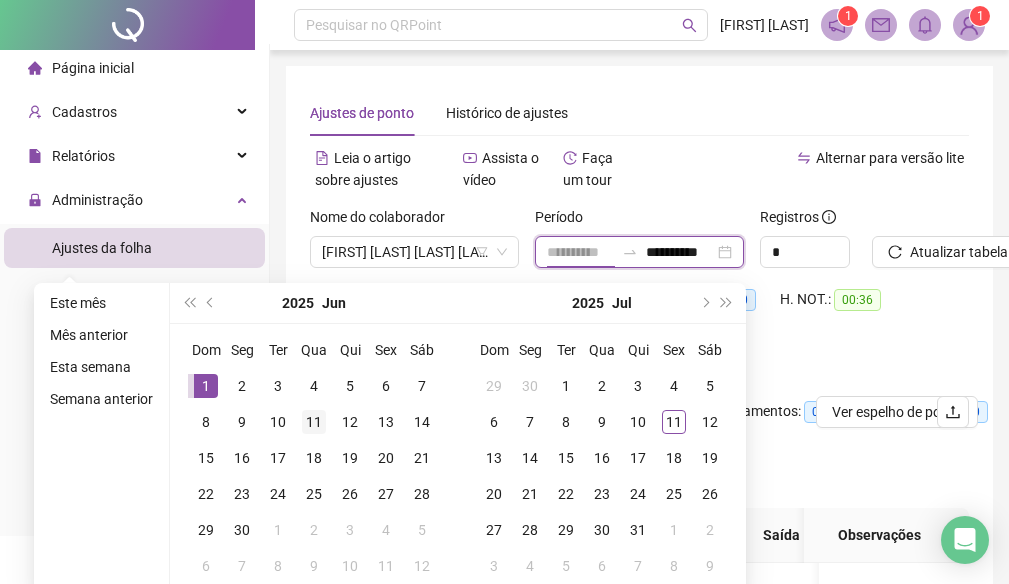 scroll, scrollTop: 0, scrollLeft: 3, axis: horizontal 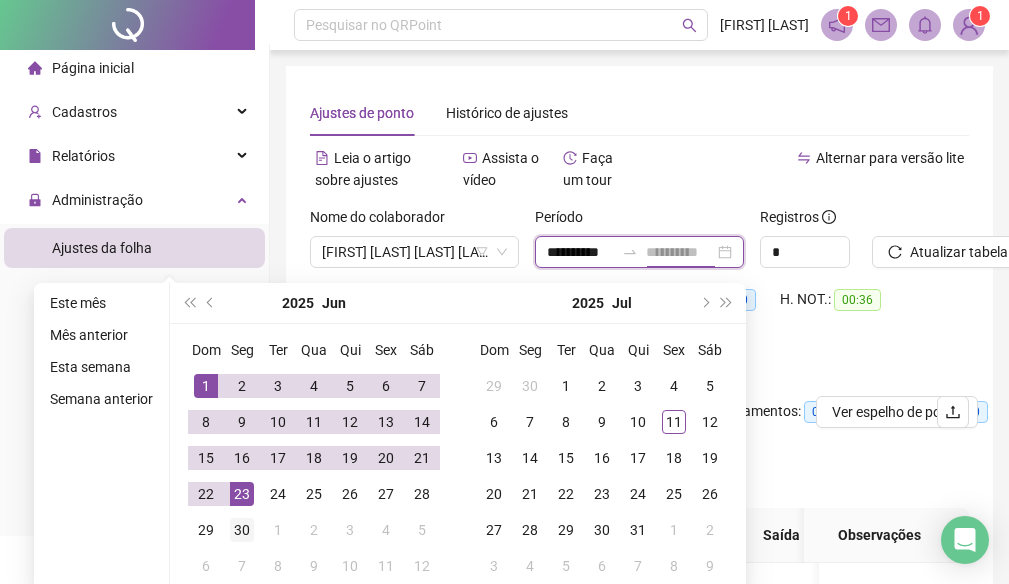 type on "**********" 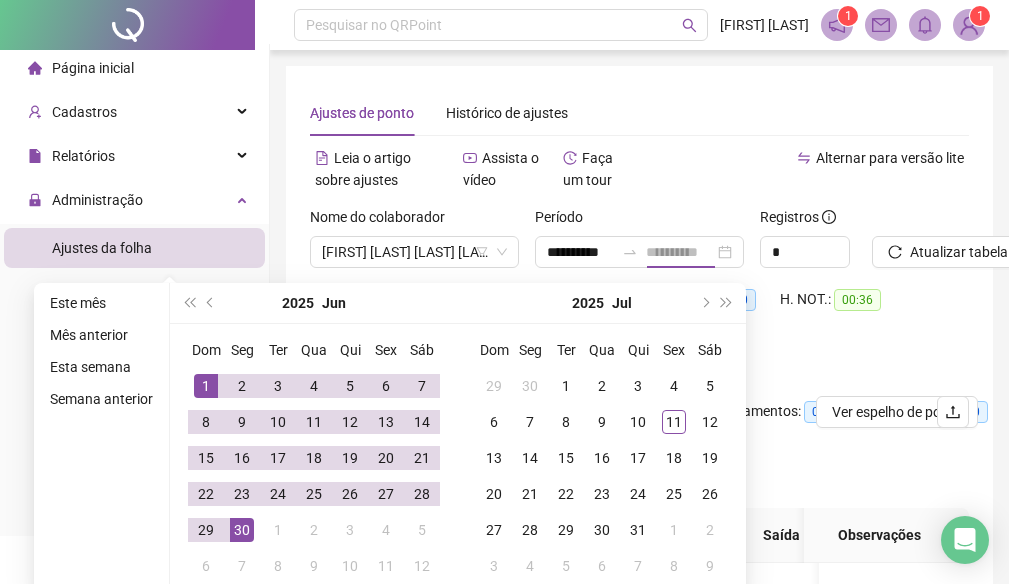 scroll, scrollTop: 0, scrollLeft: 0, axis: both 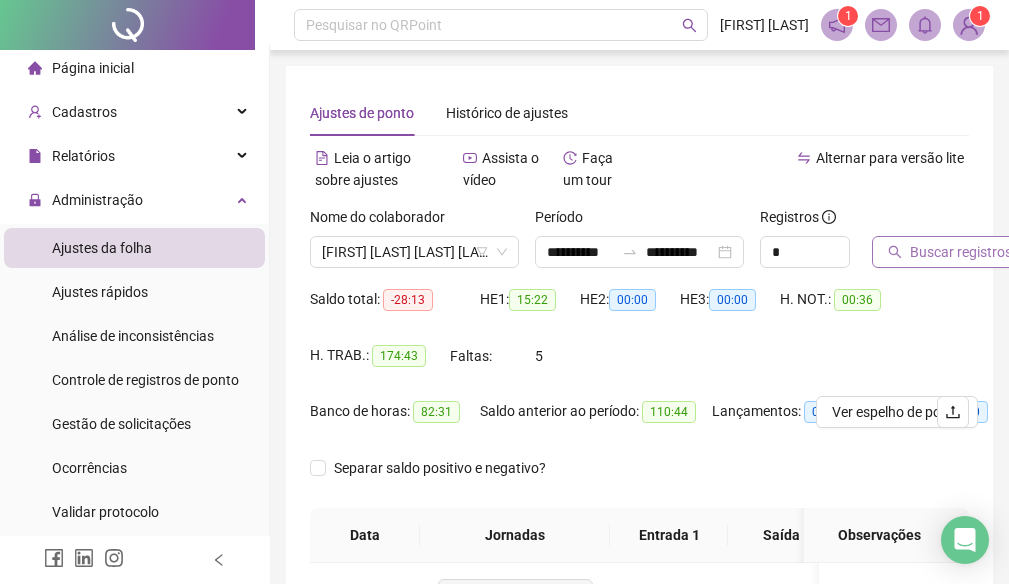 click on "Buscar registros" at bounding box center (961, 252) 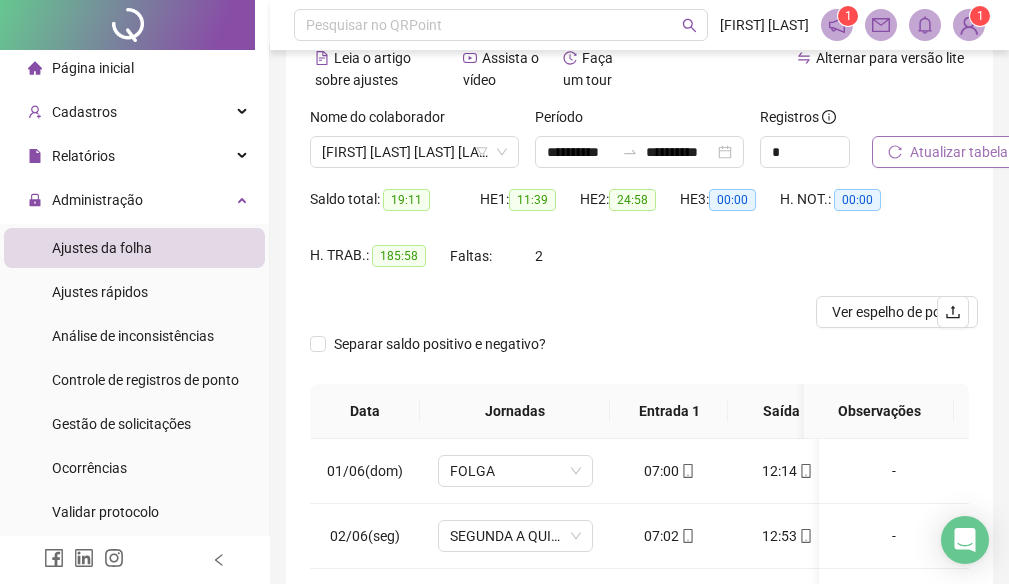 scroll, scrollTop: 200, scrollLeft: 0, axis: vertical 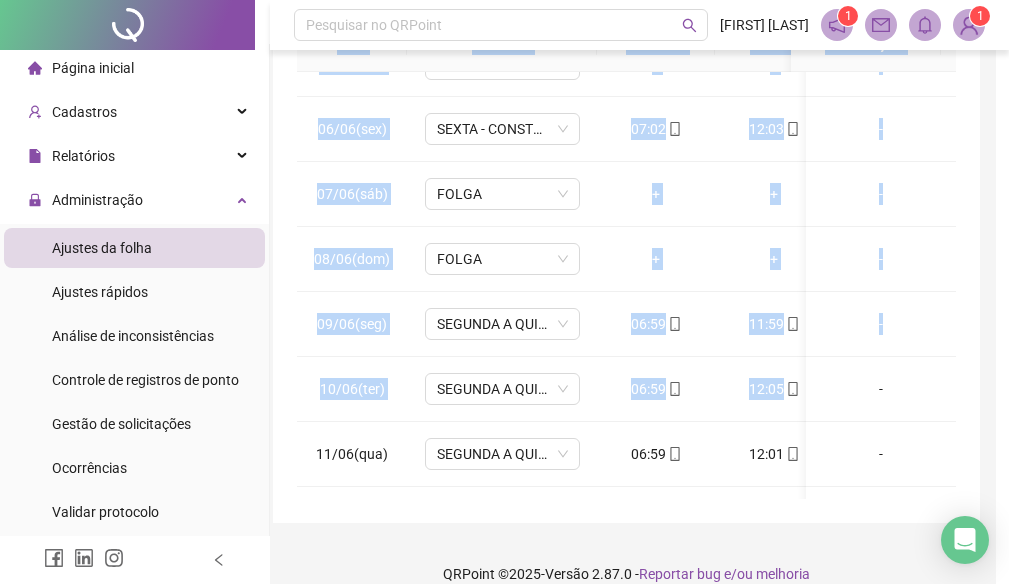 drag, startPoint x: 1008, startPoint y: 398, endPoint x: 1017, endPoint y: 386, distance: 15 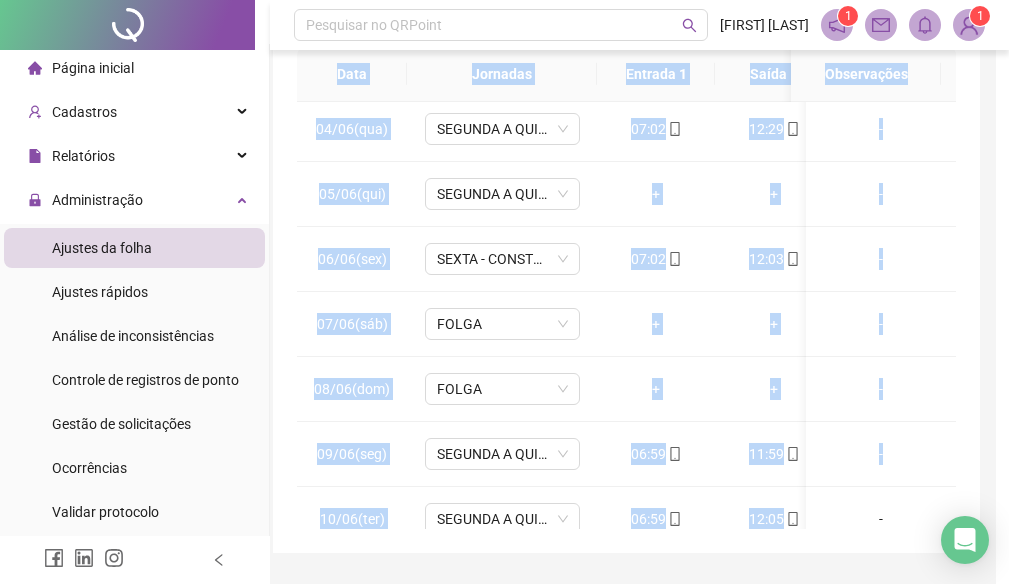 scroll, scrollTop: 300, scrollLeft: 0, axis: vertical 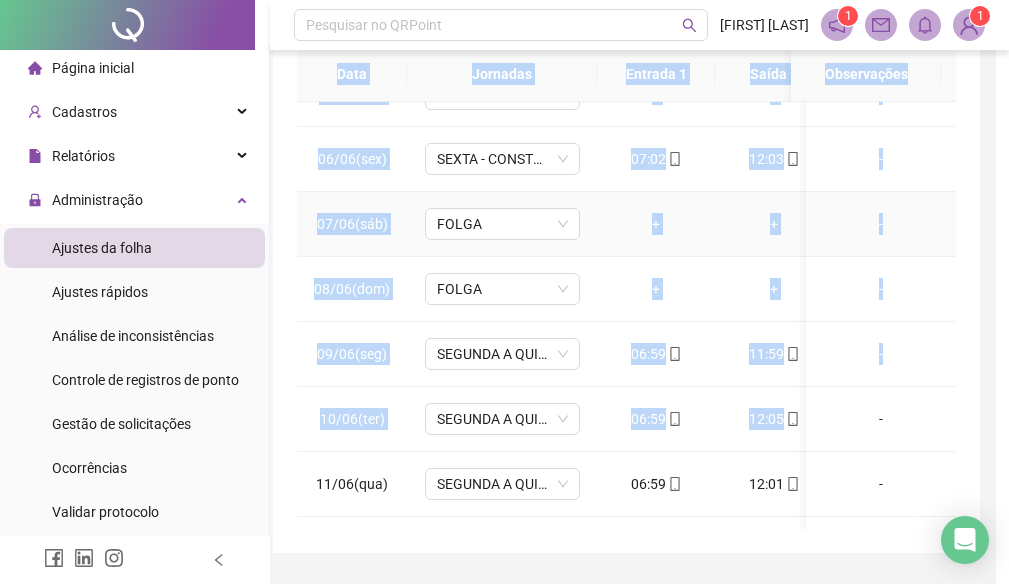 click on "+" at bounding box center (774, 224) 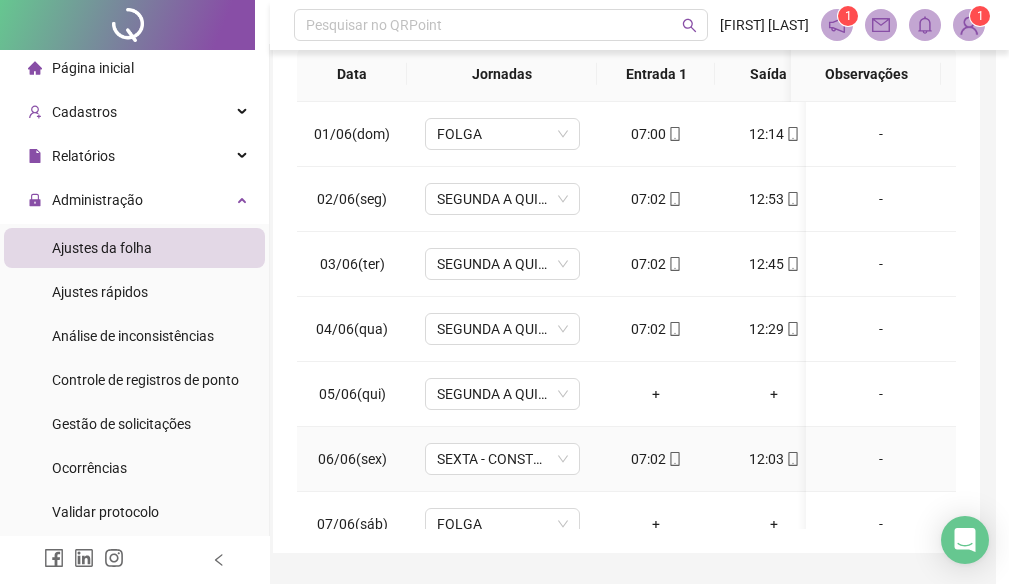 scroll, scrollTop: 100, scrollLeft: 0, axis: vertical 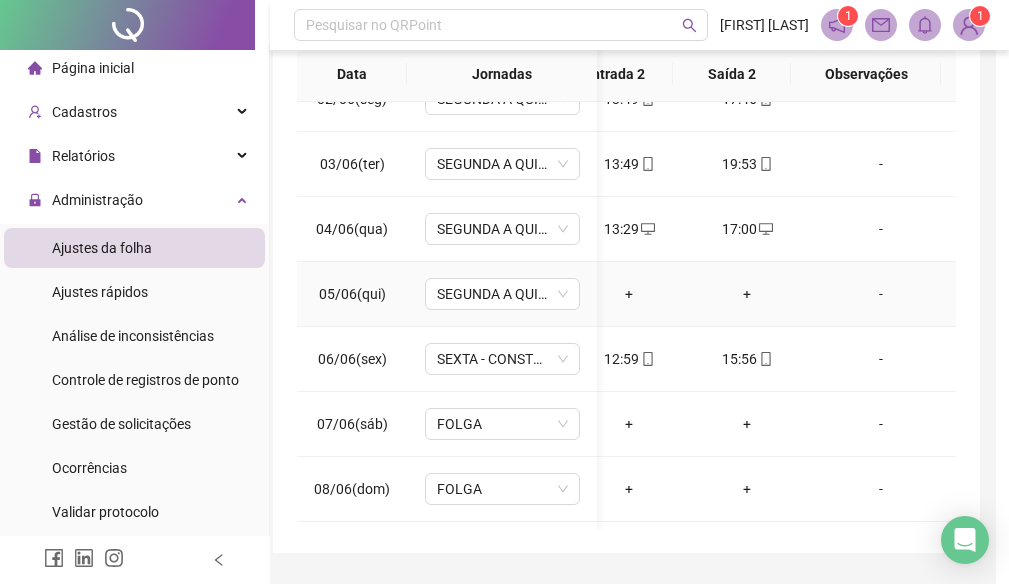 click on "-" at bounding box center (881, 294) 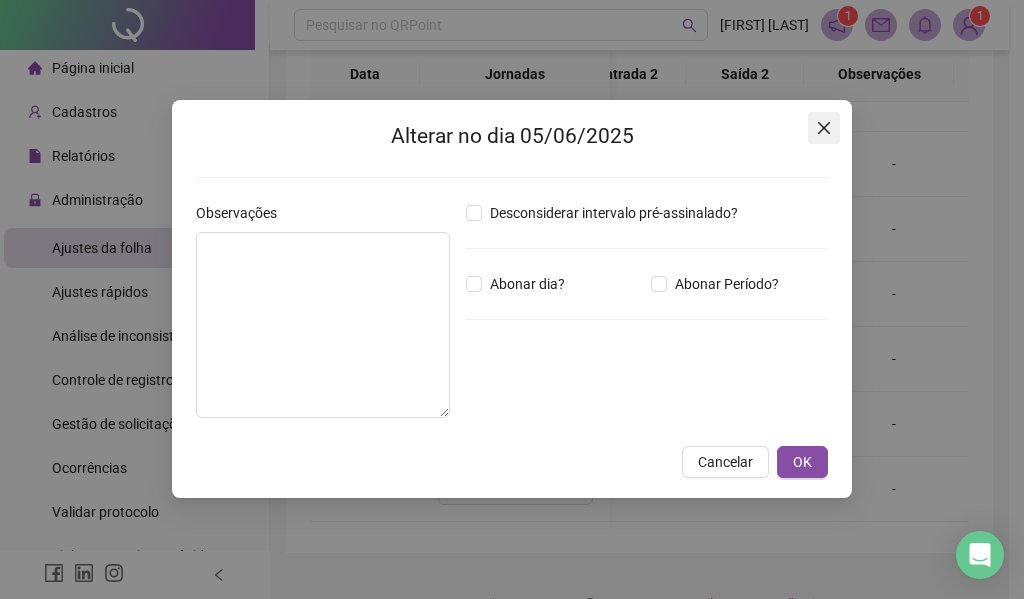 click 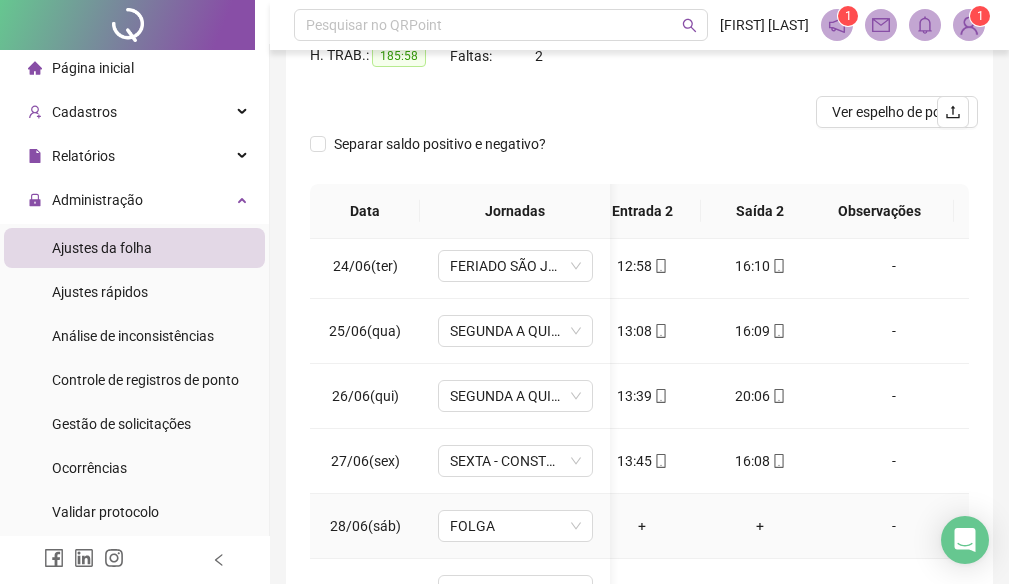 scroll, scrollTop: 1538, scrollLeft: 263, axis: both 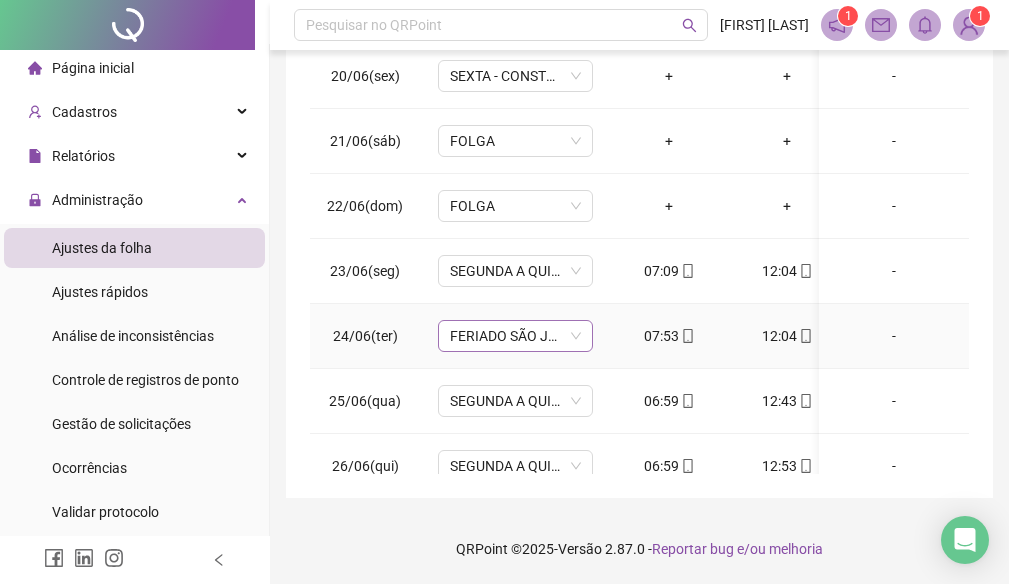 click on "FERIADO SÃO JOÃO" at bounding box center [515, 336] 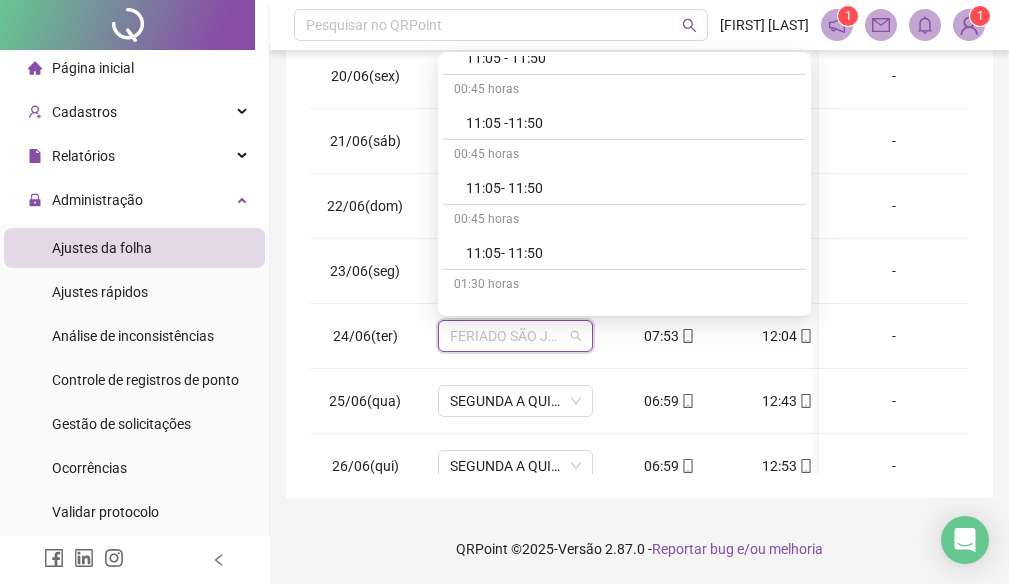 click on "**********" at bounding box center [639, 36] 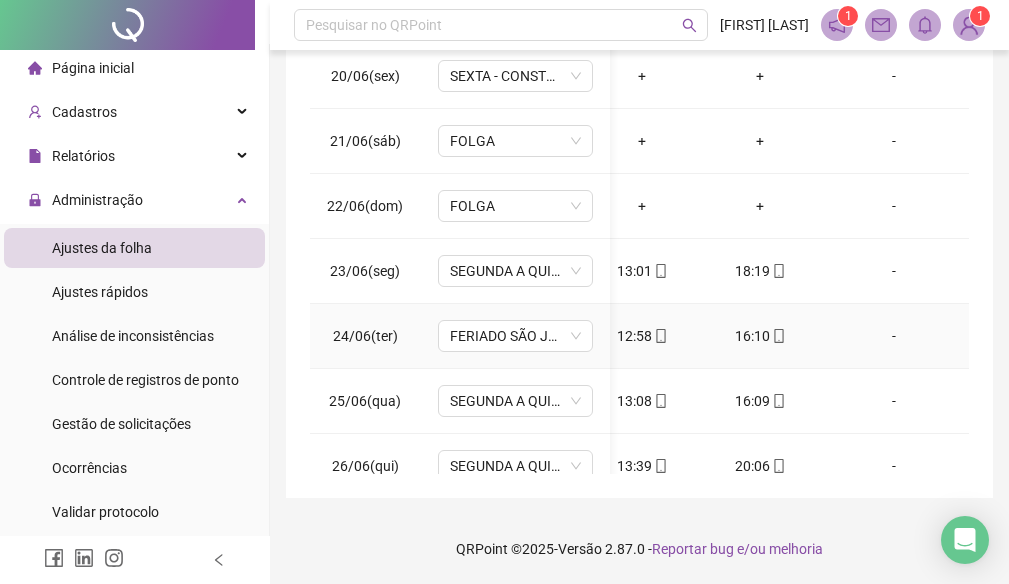 click on "-" at bounding box center (894, 336) 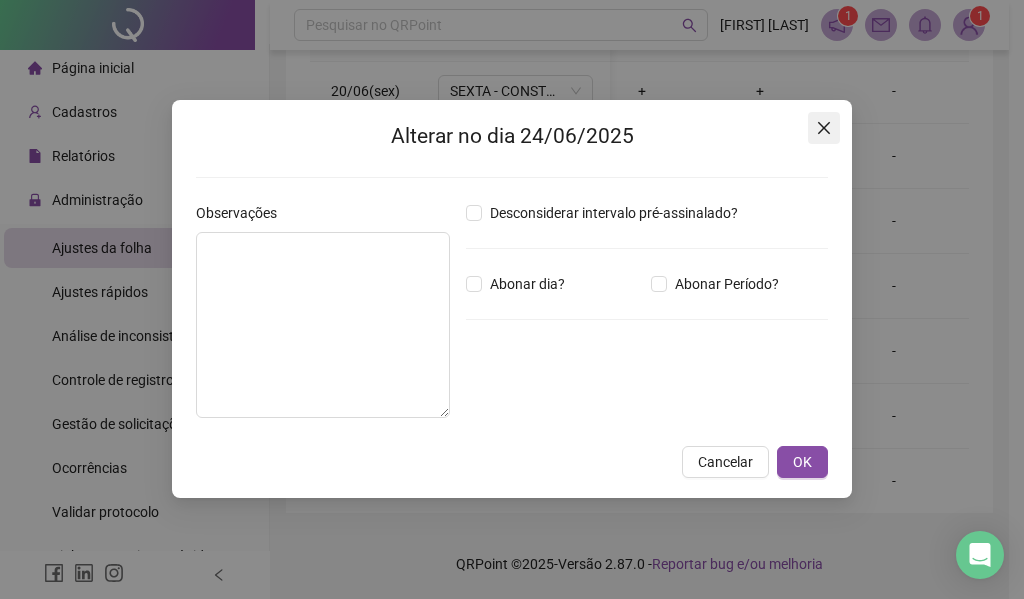 click 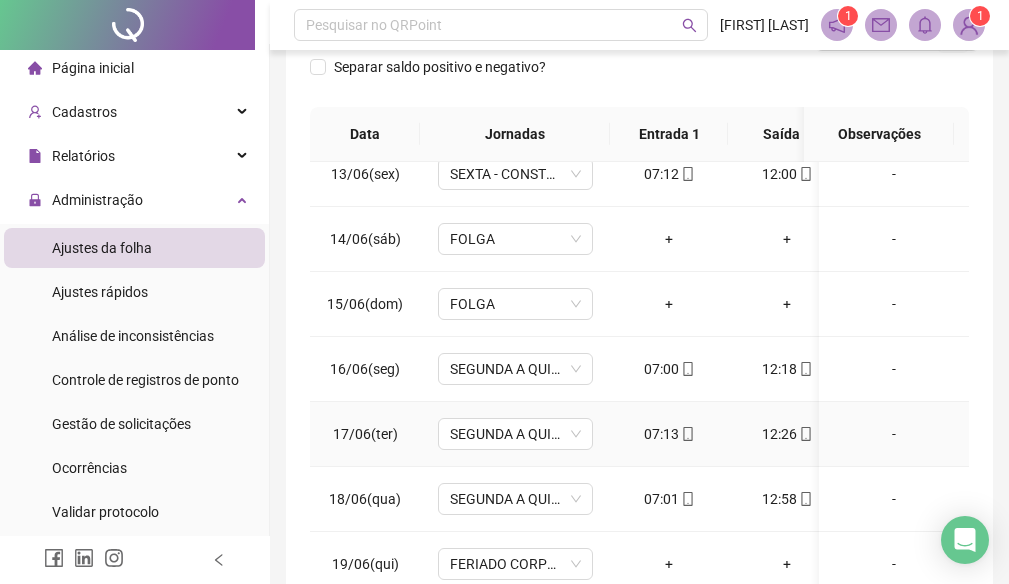 scroll, scrollTop: 1000, scrollLeft: 0, axis: vertical 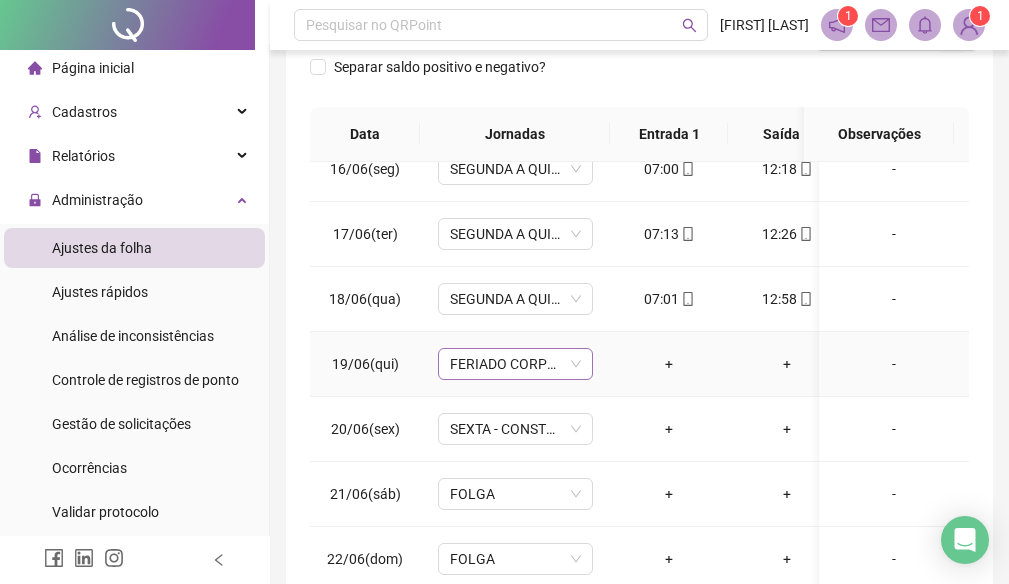 click on "FERIADO CORPUS CHRISTI" at bounding box center (515, 364) 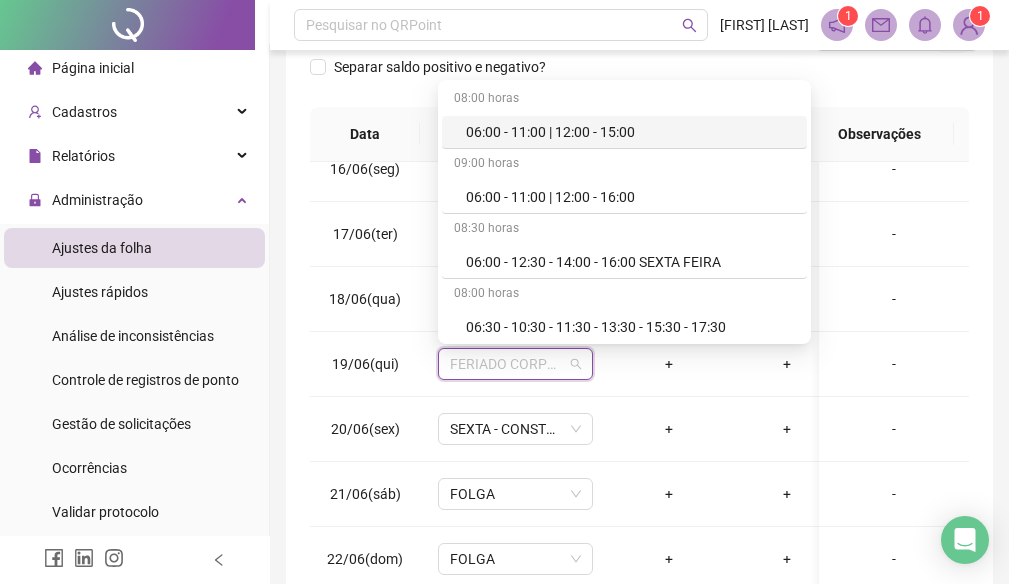 click on "**********" at bounding box center (639, 161) 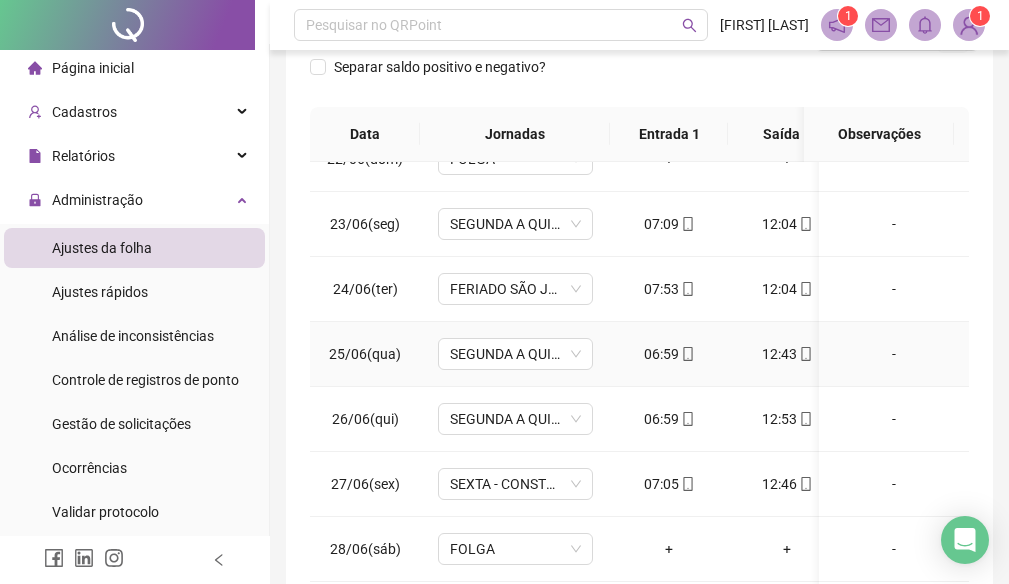 scroll, scrollTop: 1538, scrollLeft: 0, axis: vertical 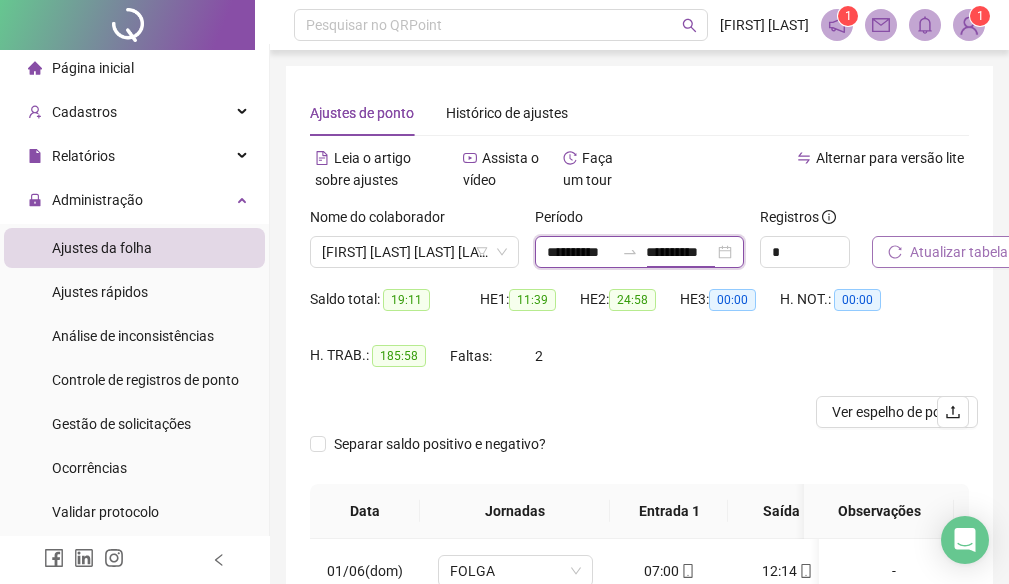 click on "**********" at bounding box center (580, 252) 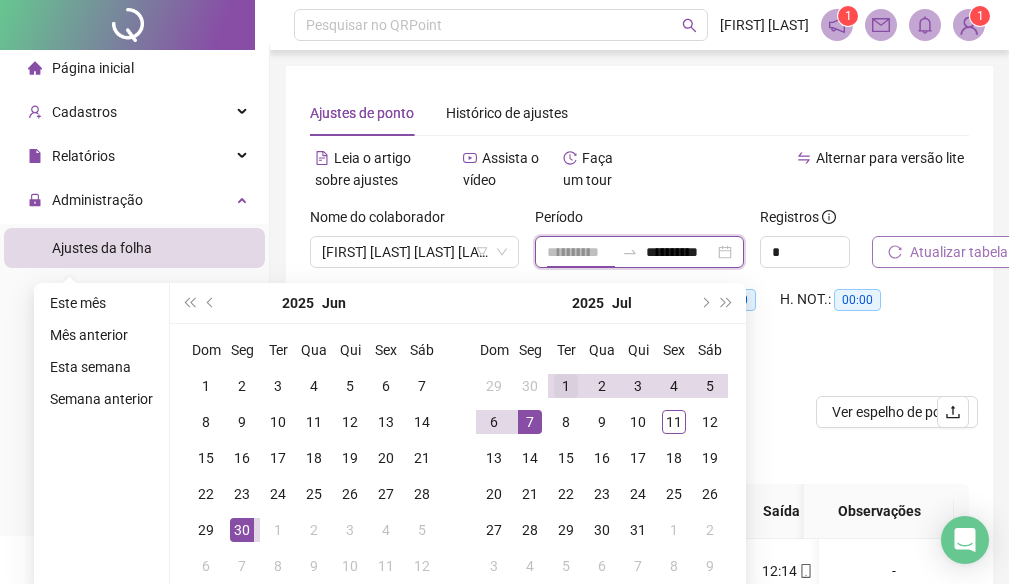 type on "**********" 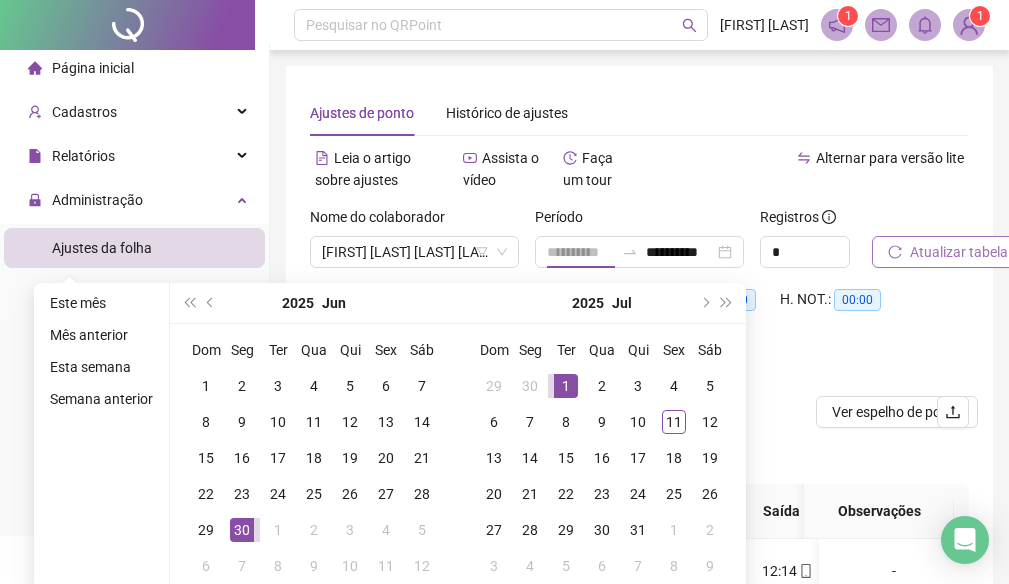 click on "1" at bounding box center [566, 386] 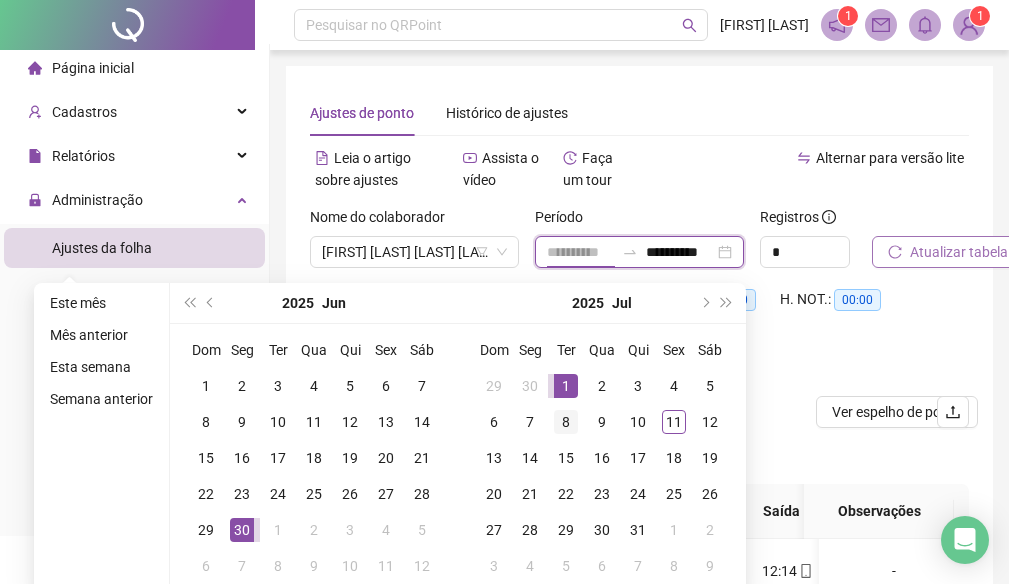 scroll, scrollTop: 0, scrollLeft: 3, axis: horizontal 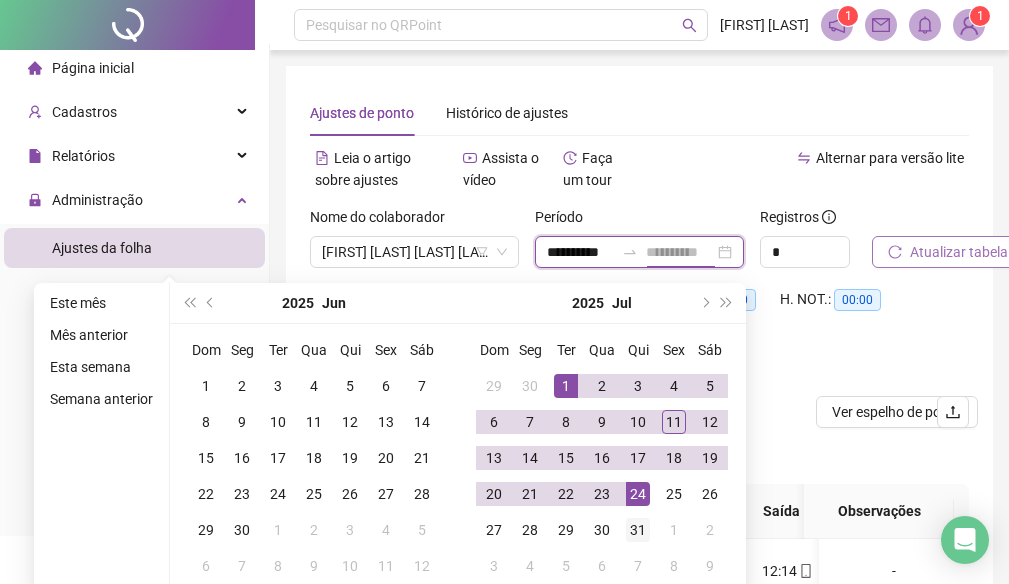 type on "**********" 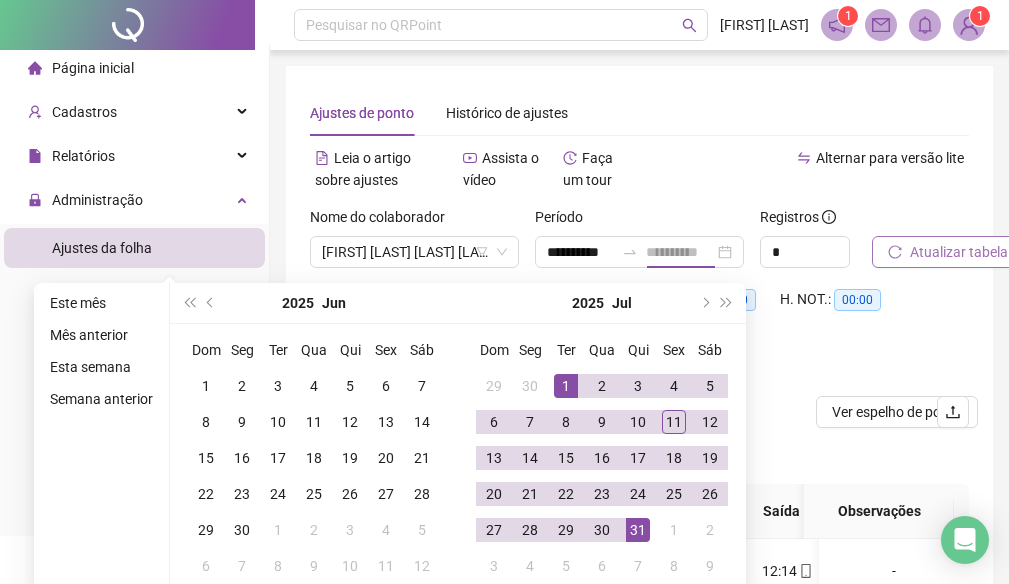scroll, scrollTop: 0, scrollLeft: 0, axis: both 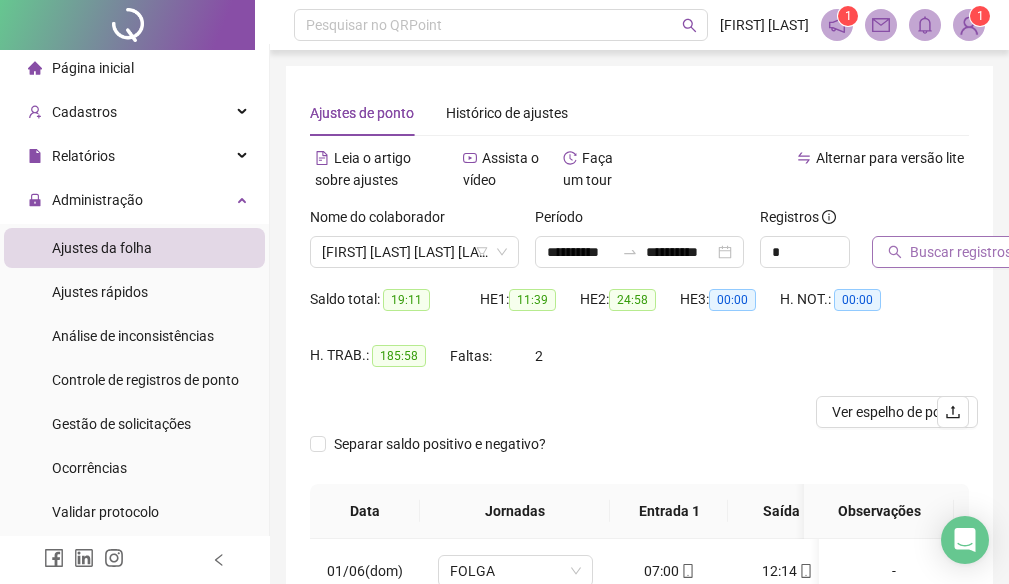 click on "Buscar registros" at bounding box center [961, 252] 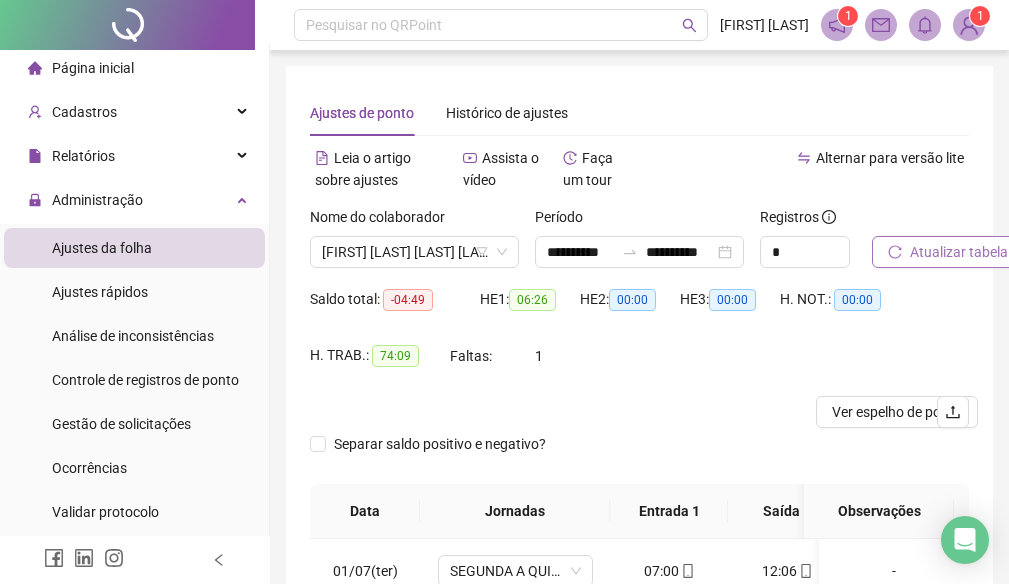 click on "Atualizar tabela" at bounding box center (959, 252) 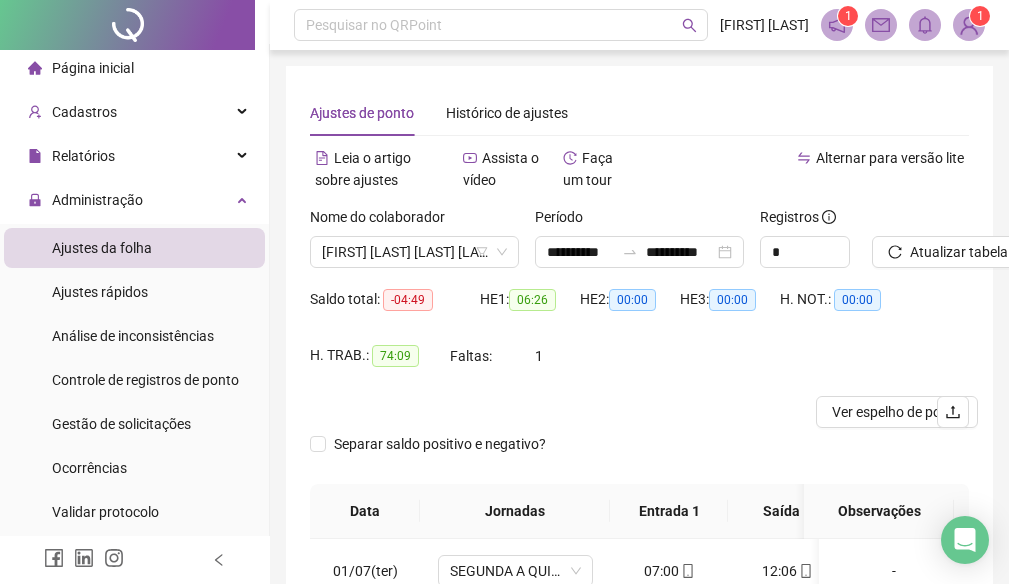scroll, scrollTop: 200, scrollLeft: 0, axis: vertical 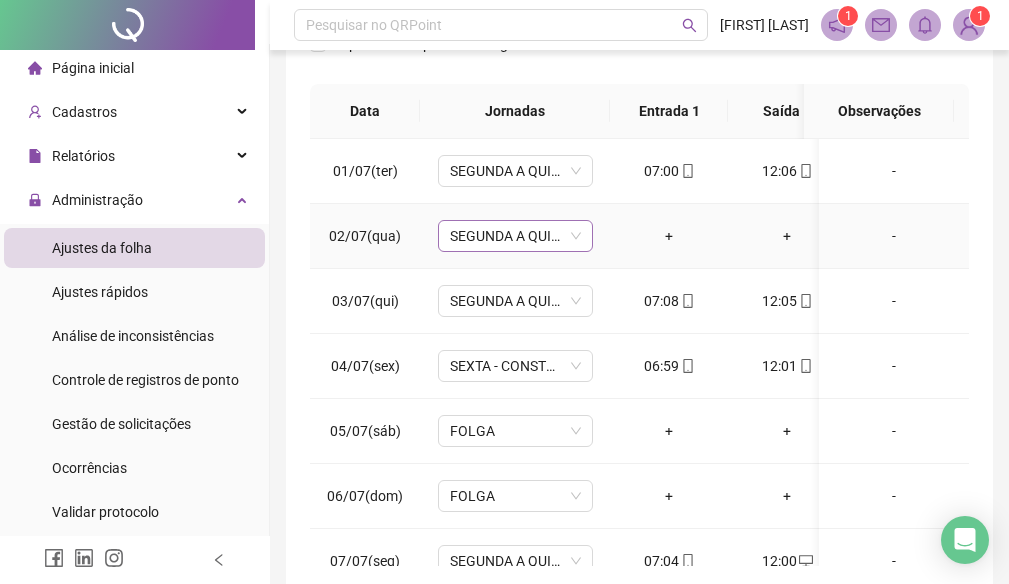 click on "SEGUNDA A QUINTA - CONTRUÇÃO" at bounding box center [515, 236] 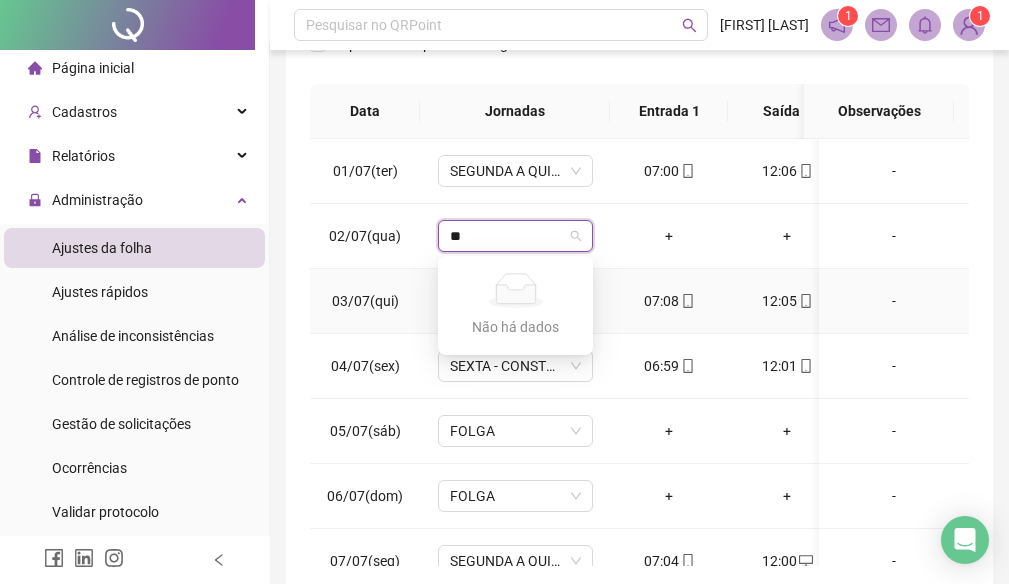 type on "*" 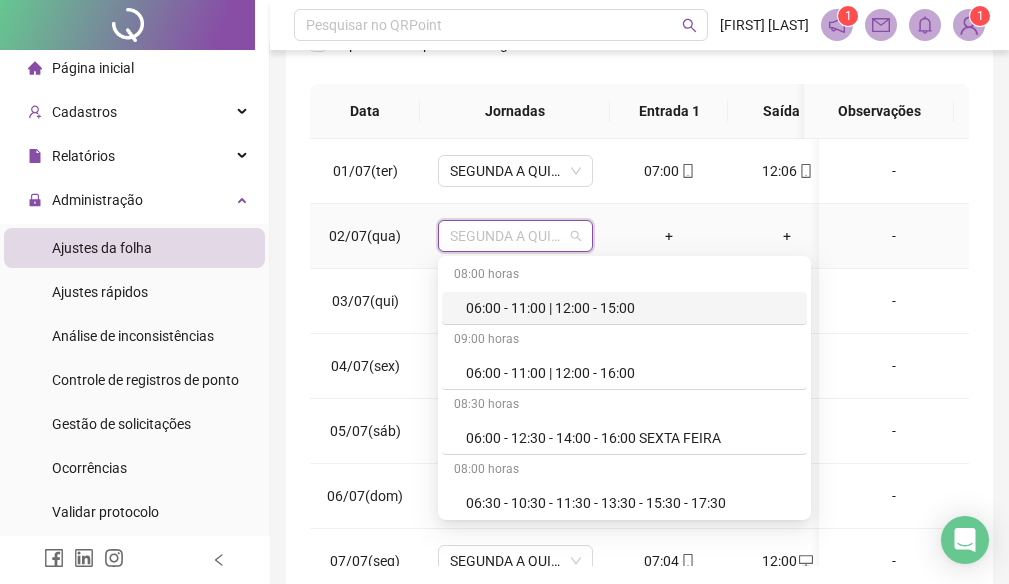 scroll, scrollTop: 200, scrollLeft: 0, axis: vertical 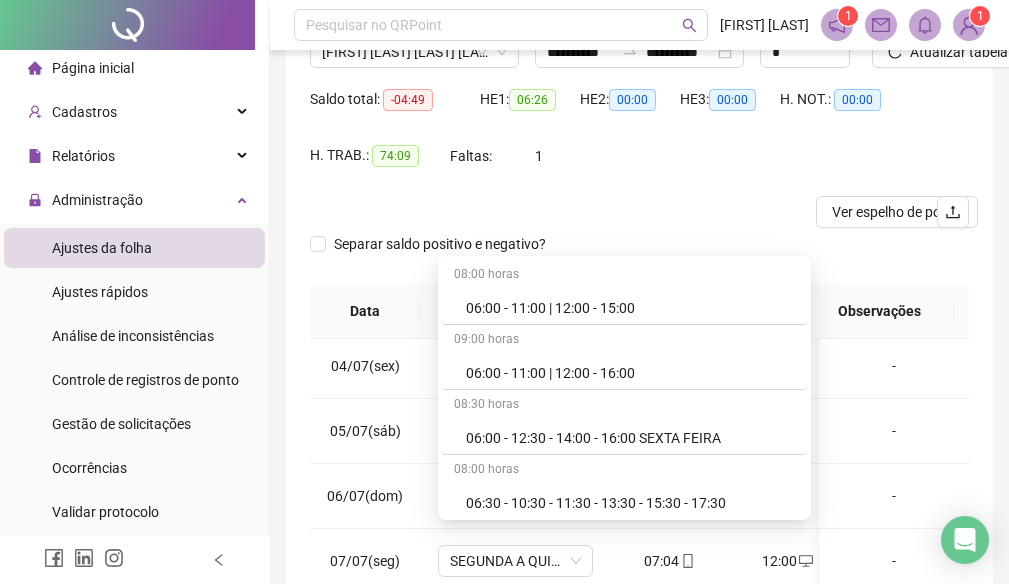 click on "**********" at bounding box center [639, 328] 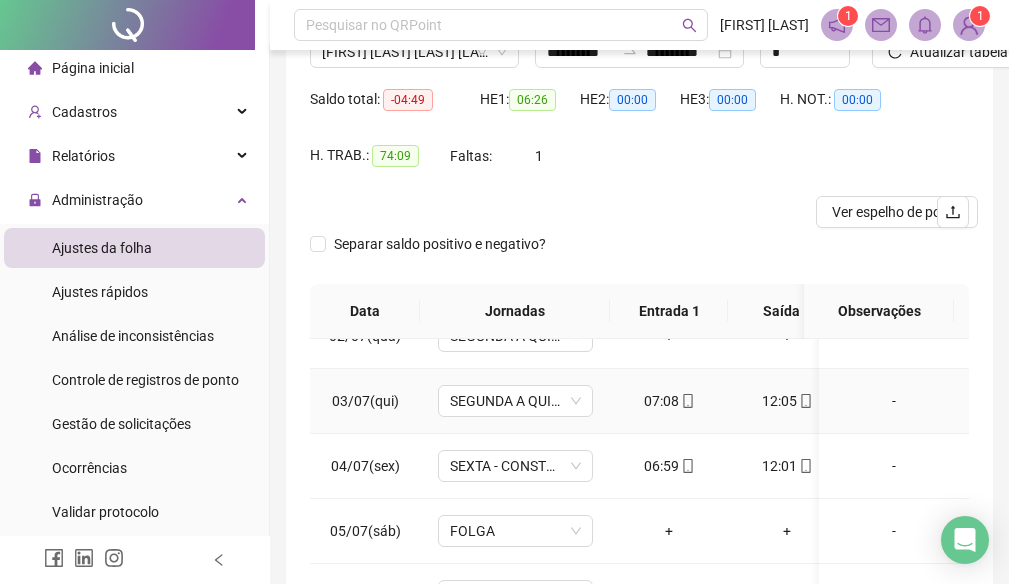 scroll, scrollTop: 0, scrollLeft: 0, axis: both 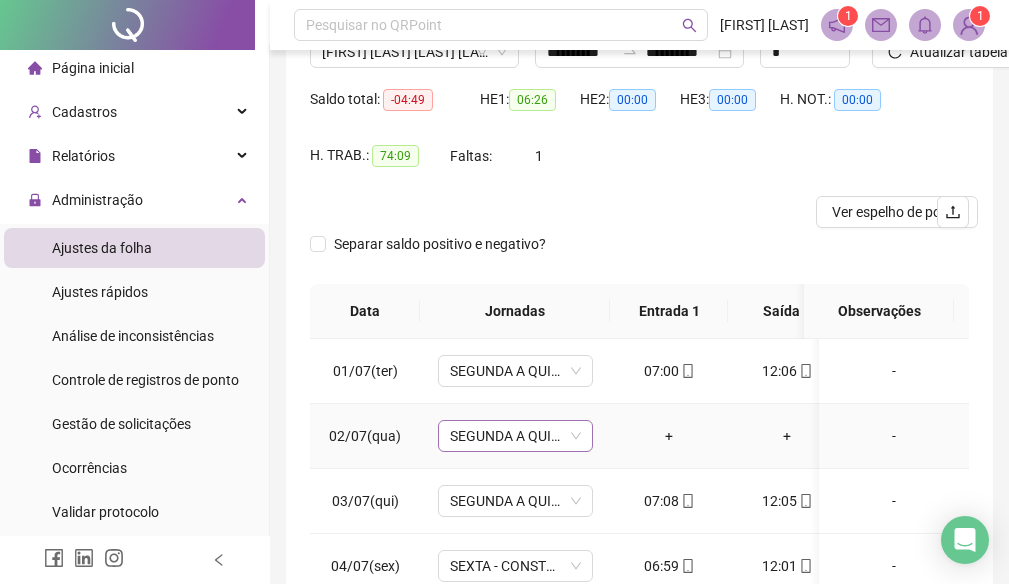 click on "SEGUNDA A QUINTA - CONTRUÇÃO" at bounding box center [515, 436] 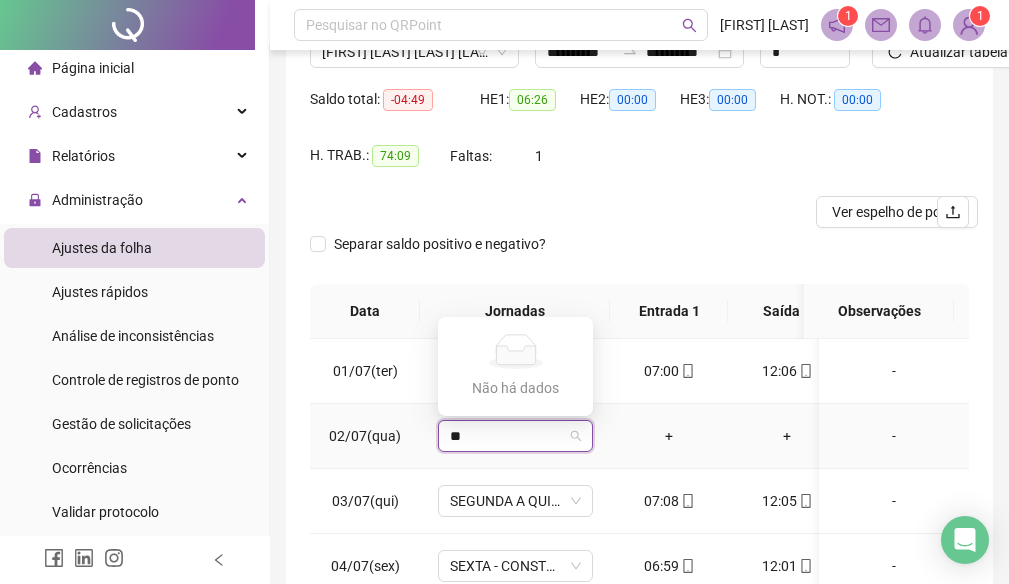 type on "*" 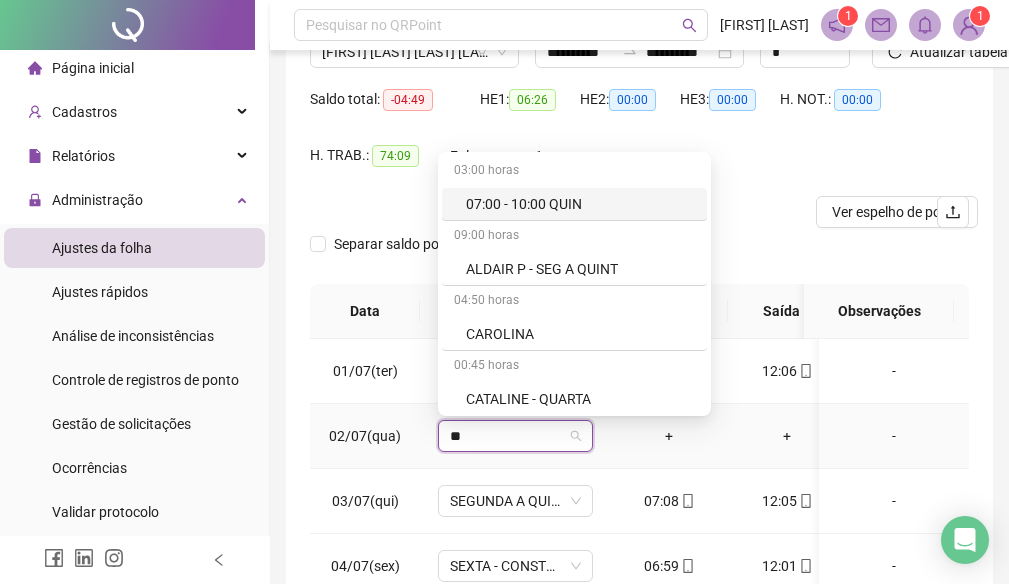 type on "*" 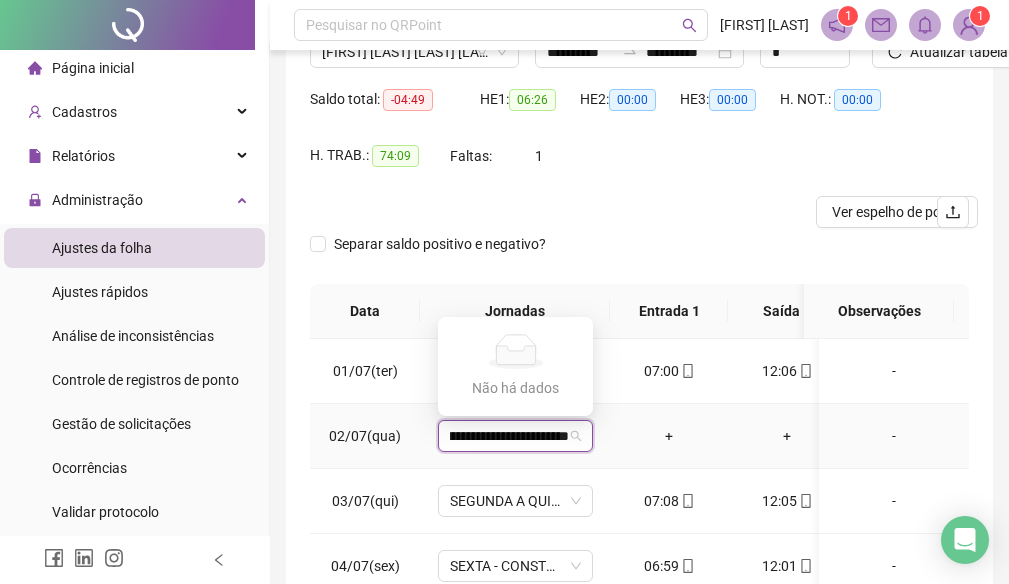 scroll, scrollTop: 0, scrollLeft: 111, axis: horizontal 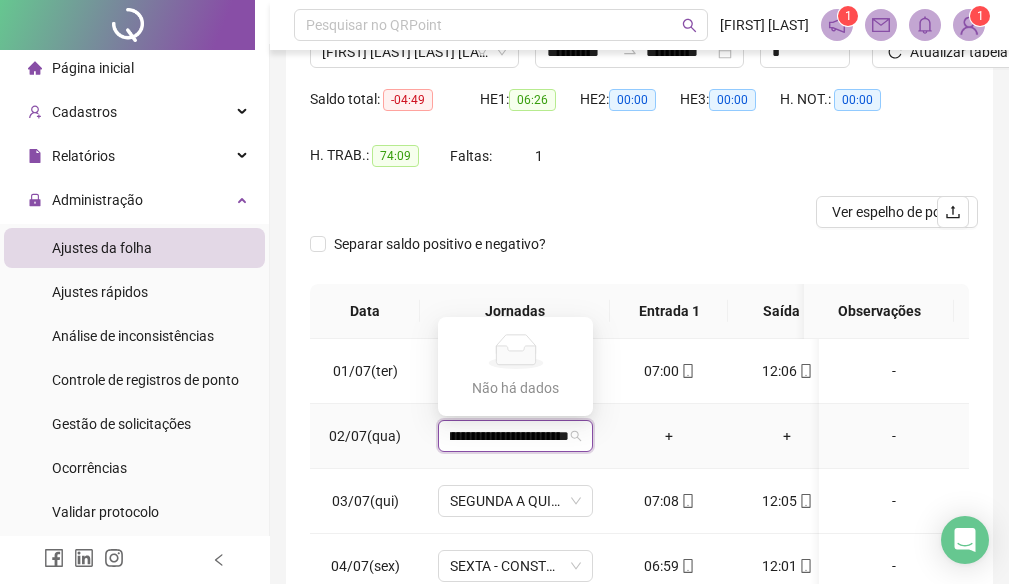 type on "**********" 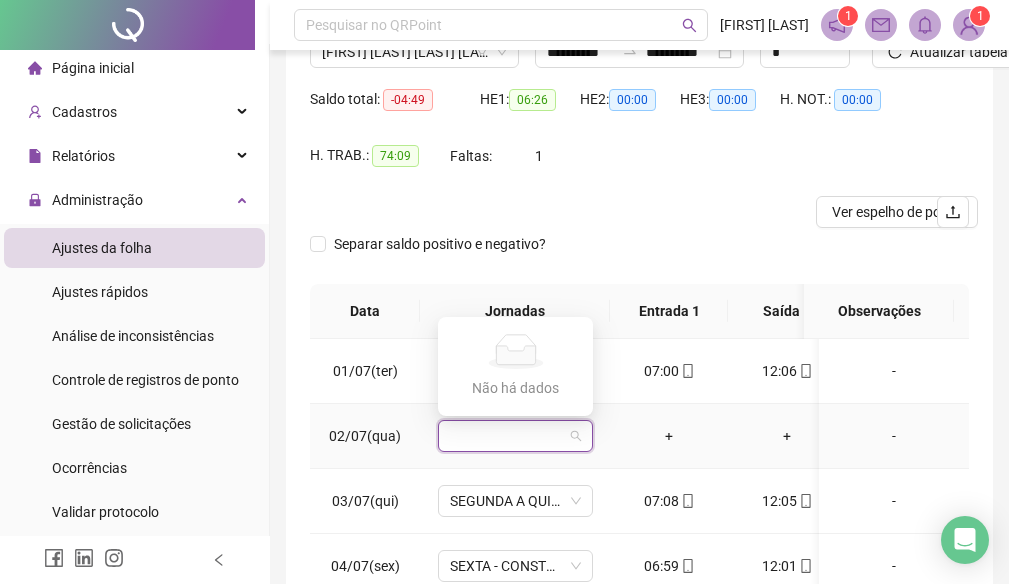 scroll, scrollTop: 0, scrollLeft: 0, axis: both 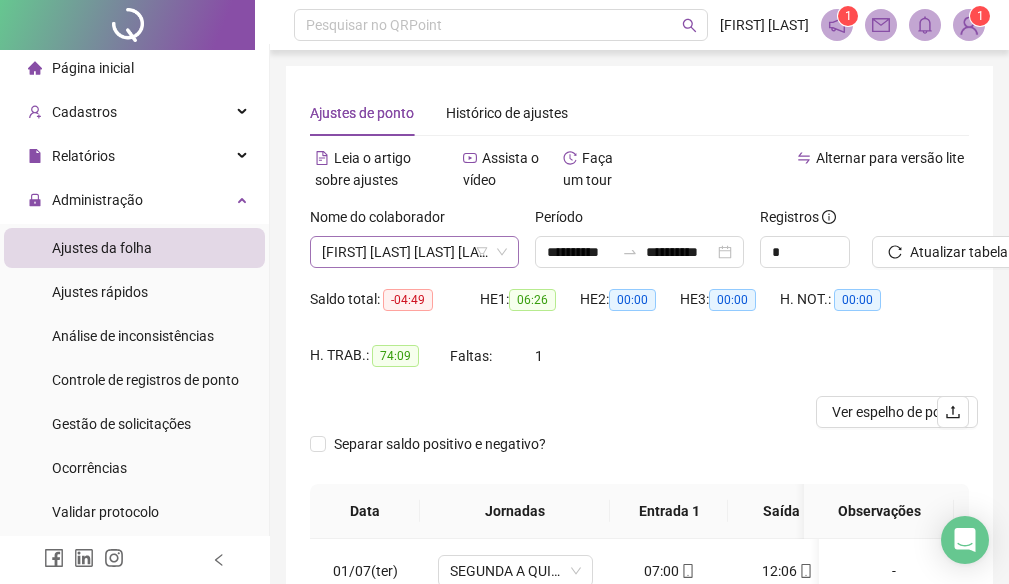 click on "[FIRST] [LAST] [LAST] [LAST]" at bounding box center [414, 252] 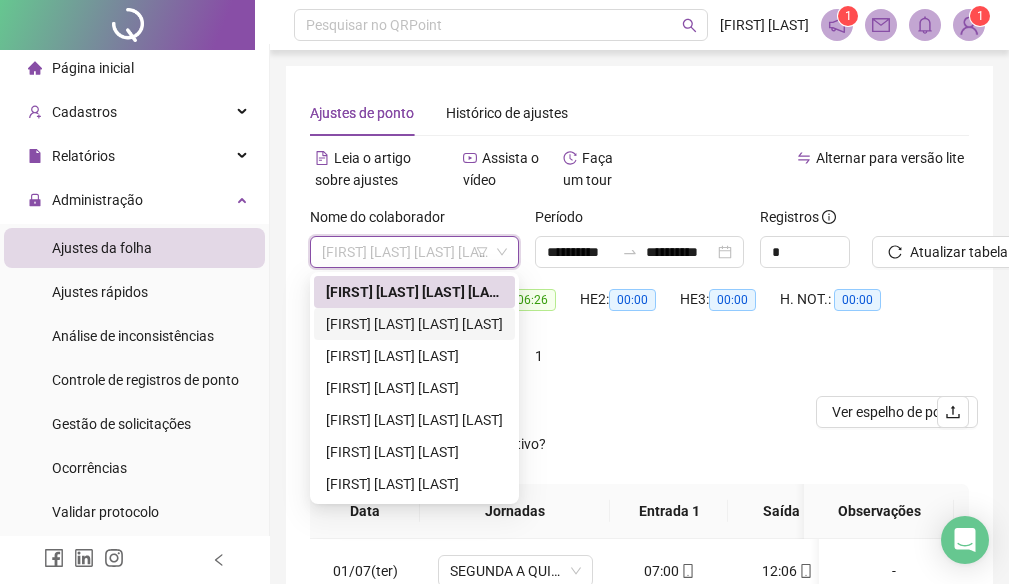 click on "[FIRST] [LAST] [LAST] [LAST]" at bounding box center [414, 324] 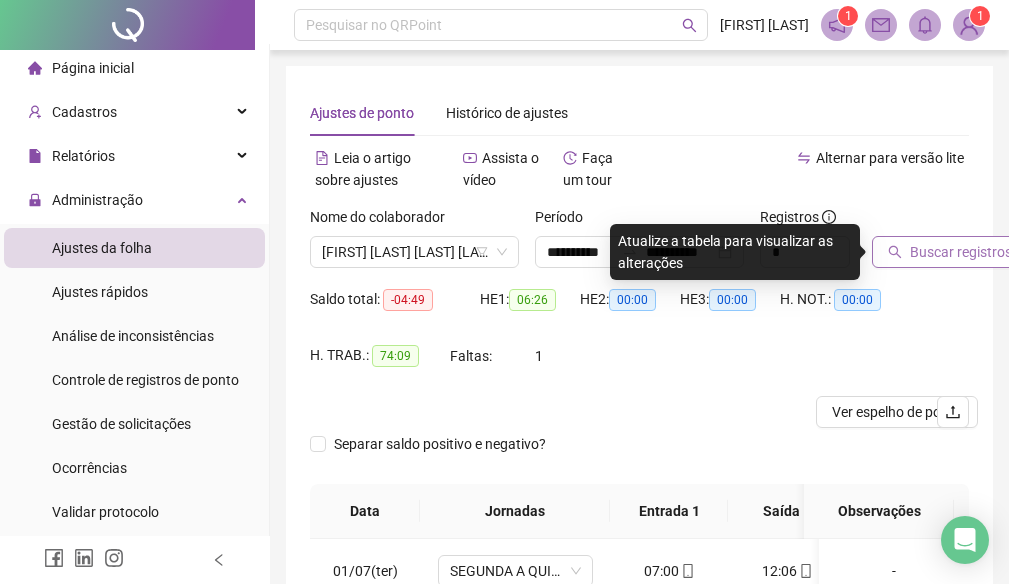 click on "Buscar registros" at bounding box center [961, 252] 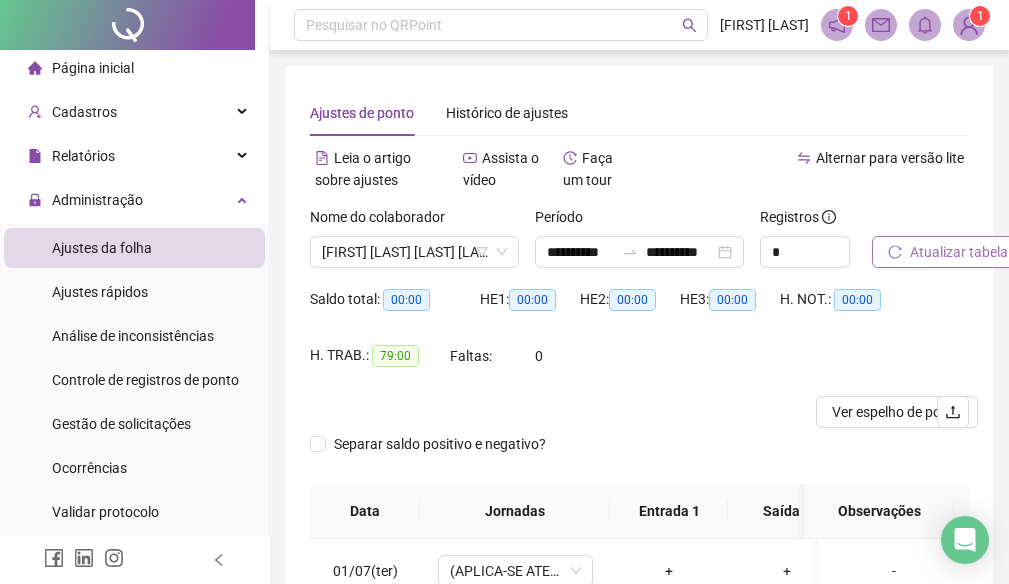 scroll, scrollTop: 300, scrollLeft: 0, axis: vertical 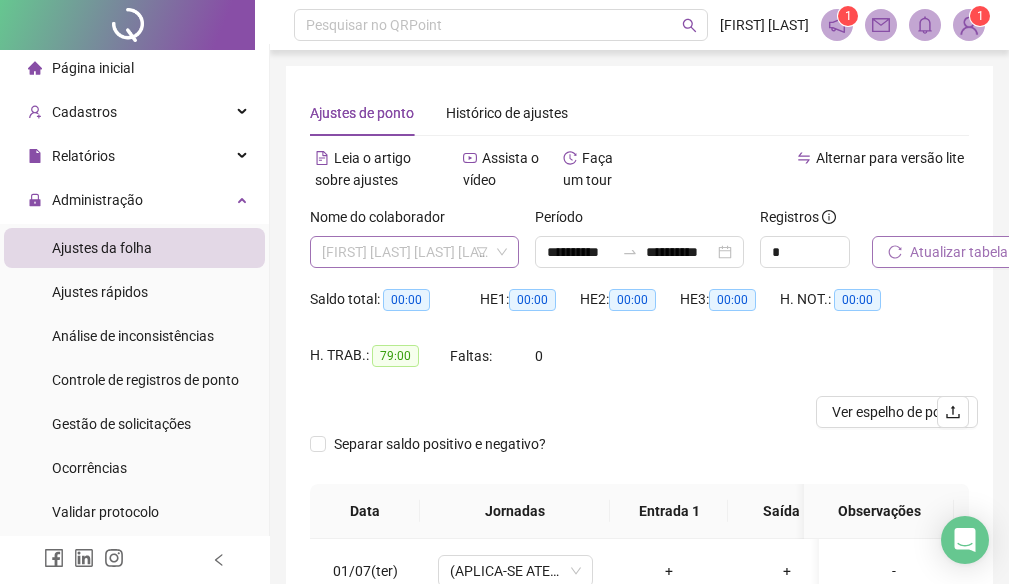 click on "[FIRST] [LAST] [LAST] [LAST]" at bounding box center (414, 252) 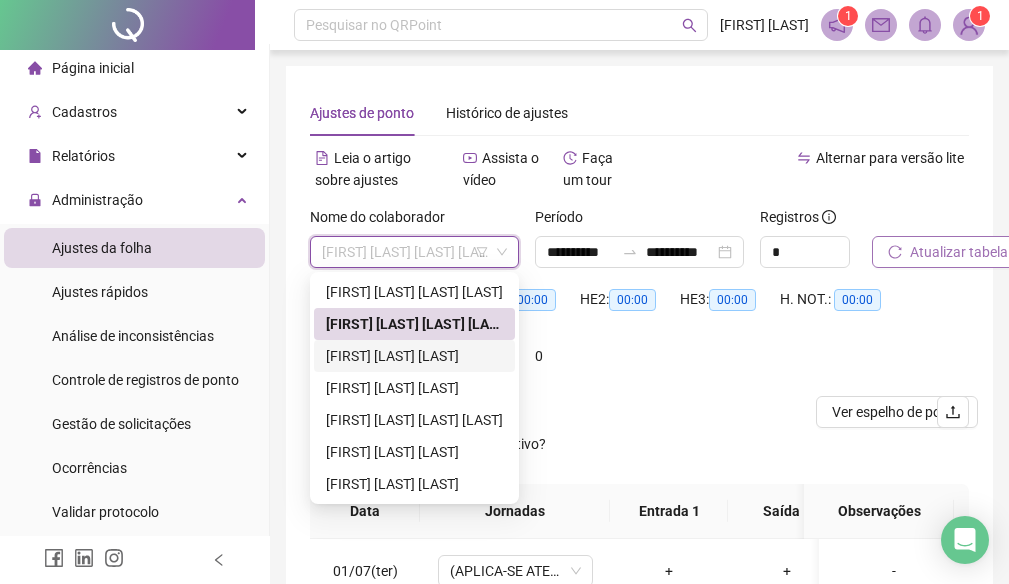 click on "[FIRST] [LAST] [LAST]" at bounding box center (414, 356) 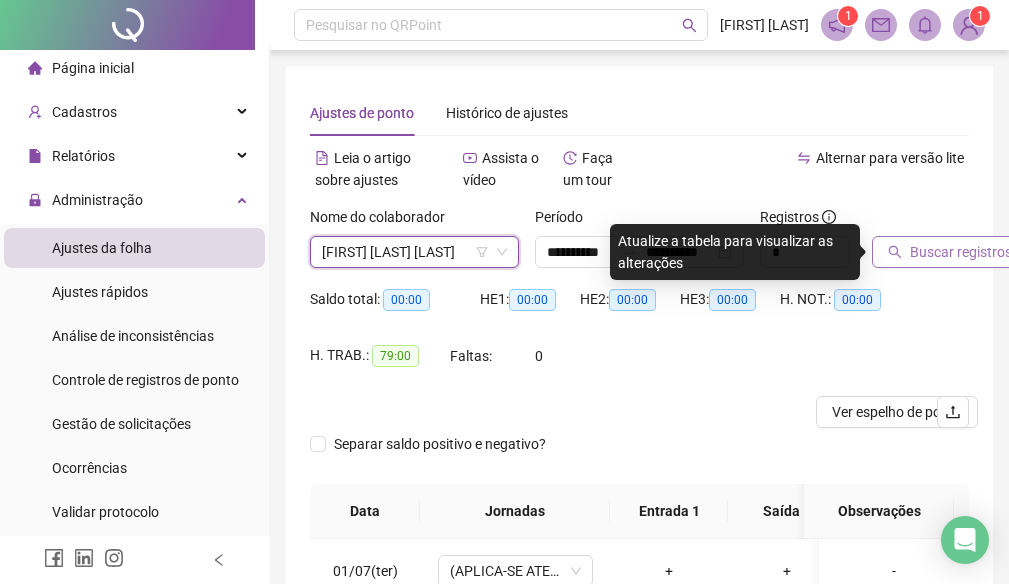 click on "Buscar registros" at bounding box center (961, 252) 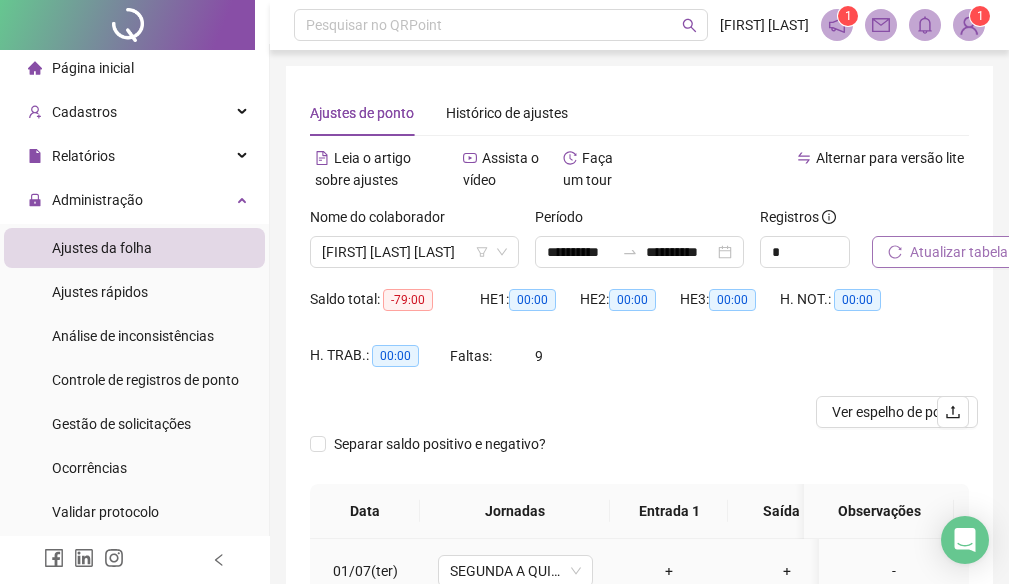 scroll, scrollTop: 200, scrollLeft: 0, axis: vertical 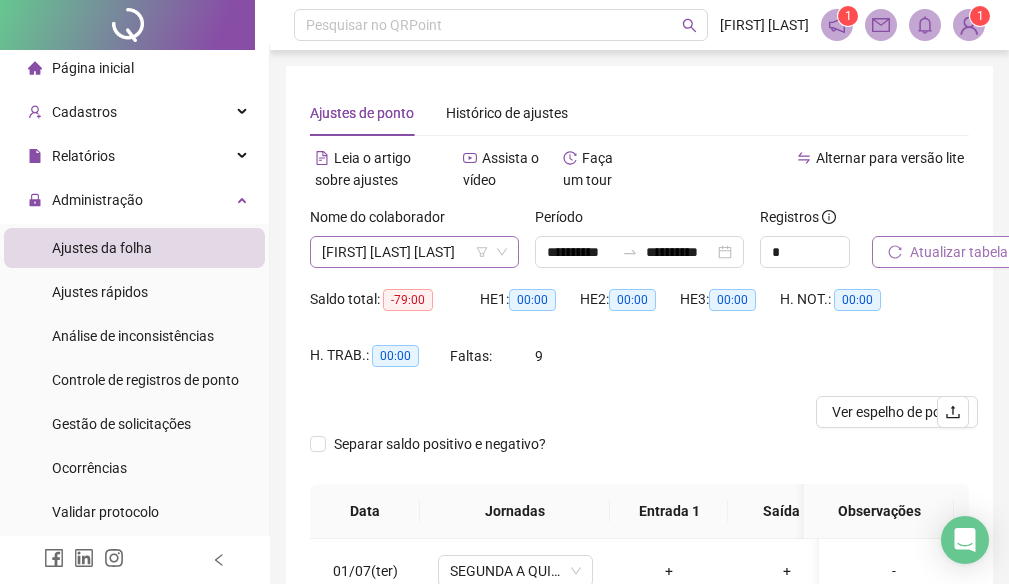 click on "[FIRST] [LAST] [LAST]" at bounding box center (414, 252) 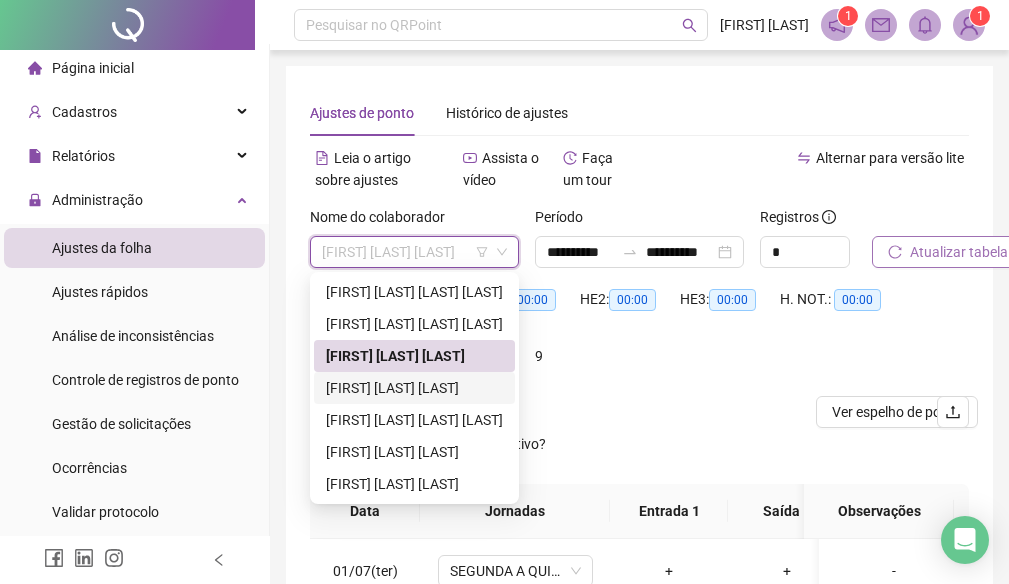 click on "[FIRST] [LAST] [LAST]" at bounding box center [414, 388] 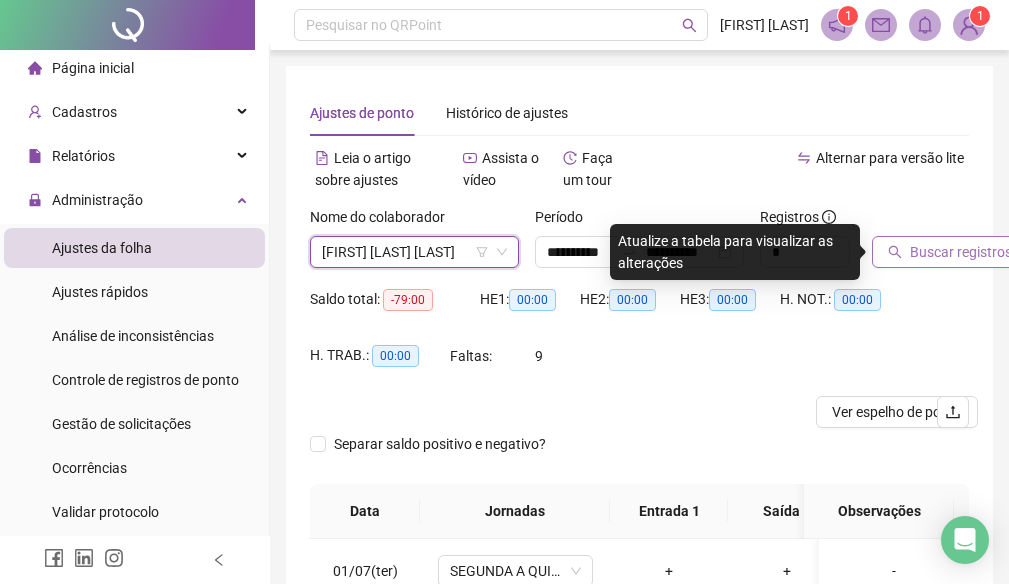 click on "Buscar registros" at bounding box center (961, 252) 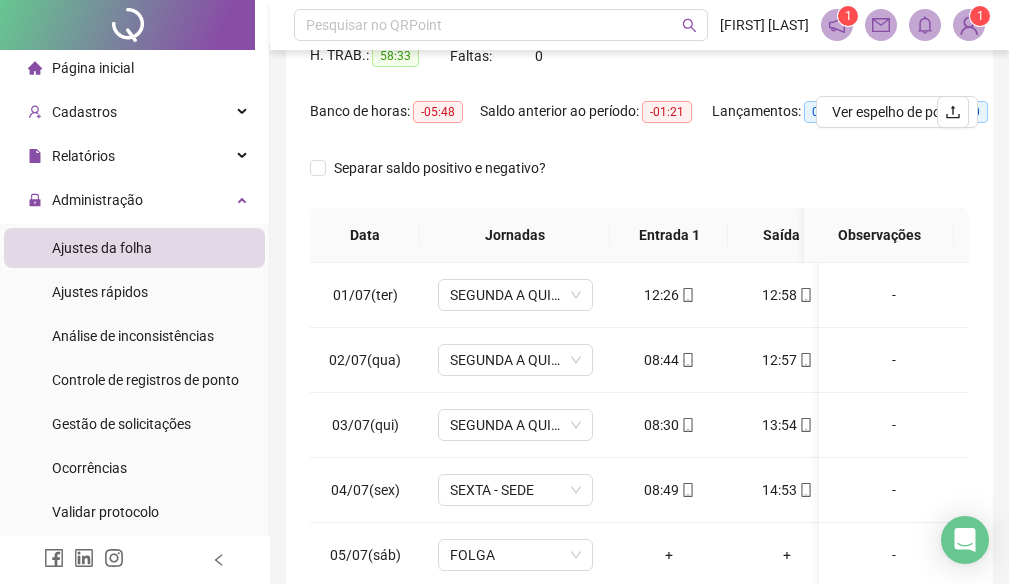 scroll, scrollTop: 0, scrollLeft: 0, axis: both 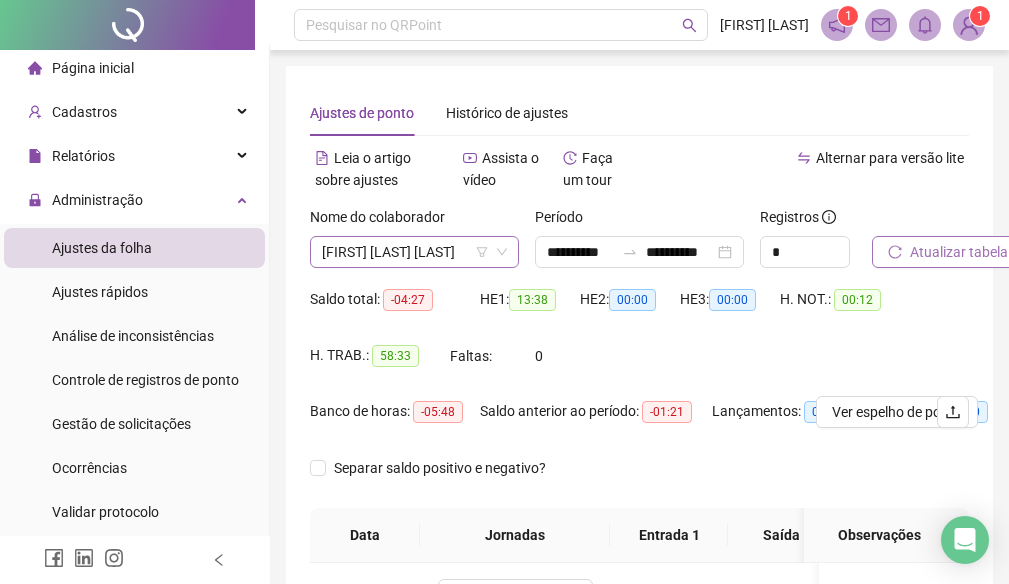 click on "[FIRST] [LAST] [LAST]" at bounding box center [414, 252] 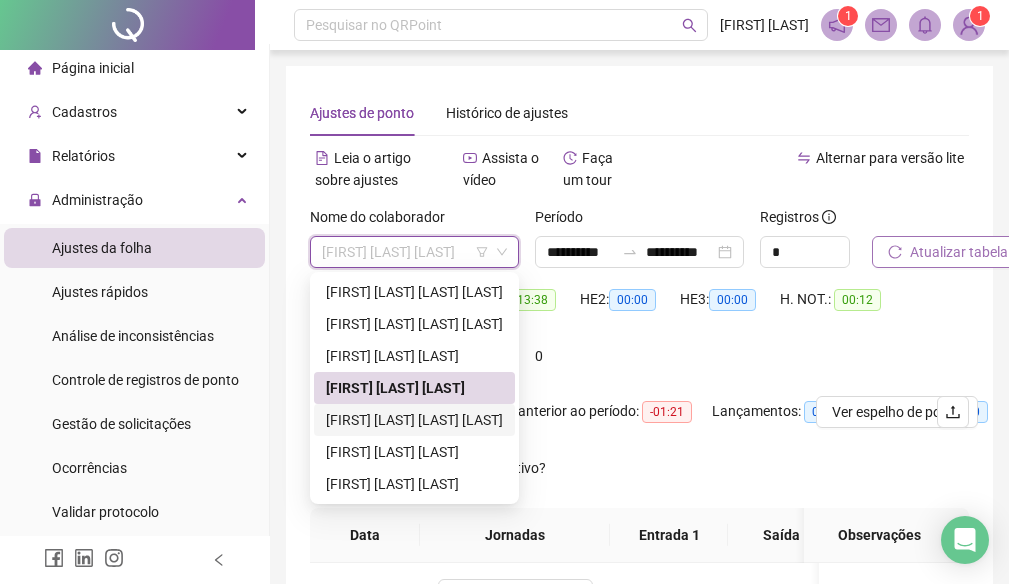 click on "[FIRST] [LAST] [LAST] [LAST]" at bounding box center [414, 420] 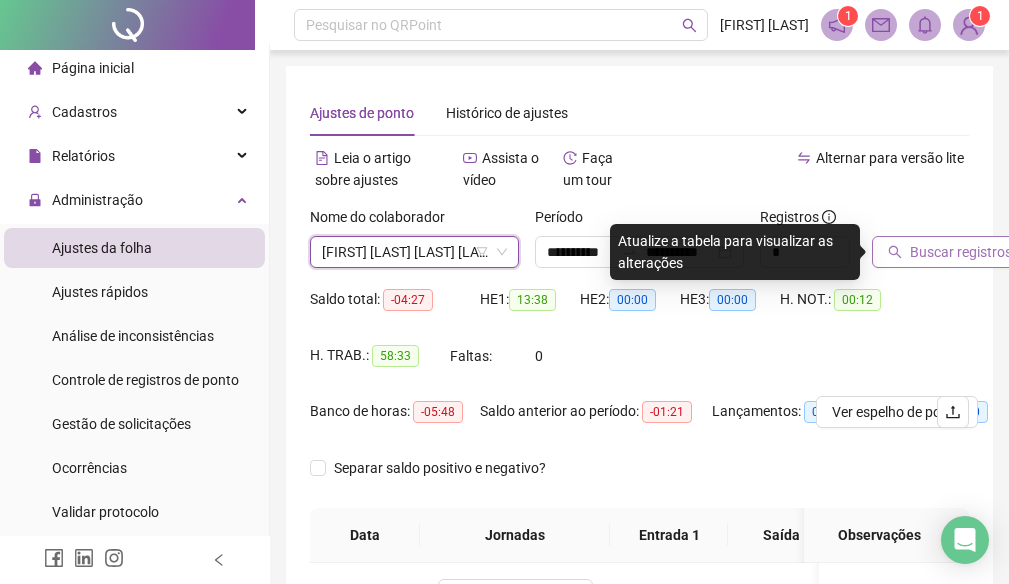 click on "Buscar registros" at bounding box center [961, 252] 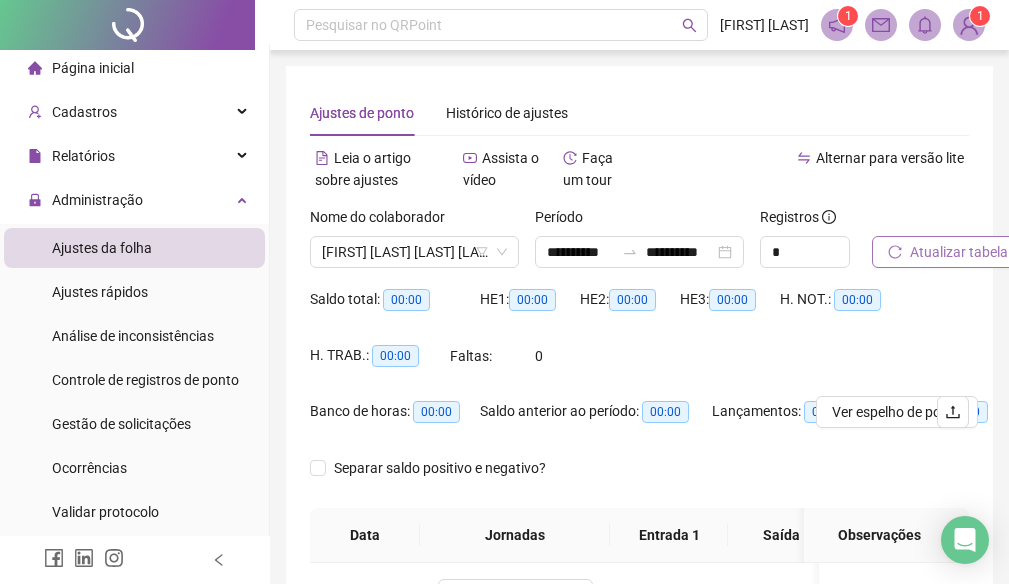 scroll, scrollTop: 200, scrollLeft: 0, axis: vertical 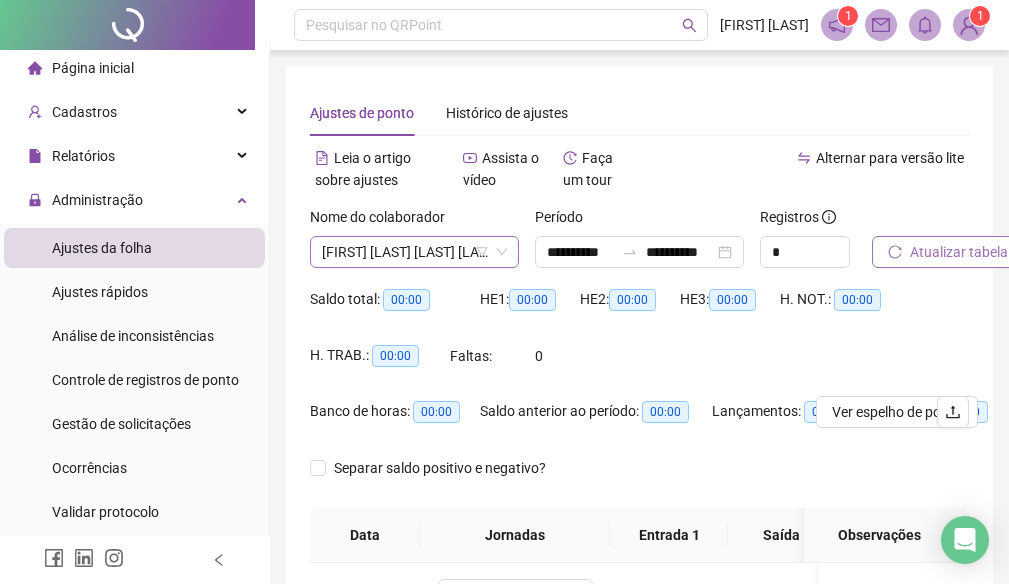 click on "[FIRST] [LAST] [LAST] [LAST]" at bounding box center (414, 252) 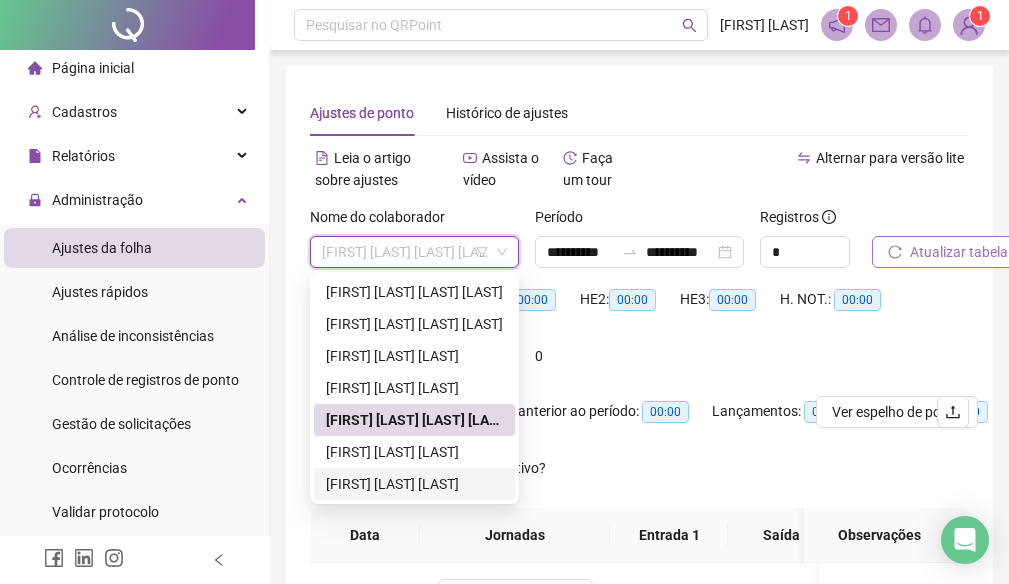 click on "[FIRST] [LAST] [LAST]" at bounding box center (414, 484) 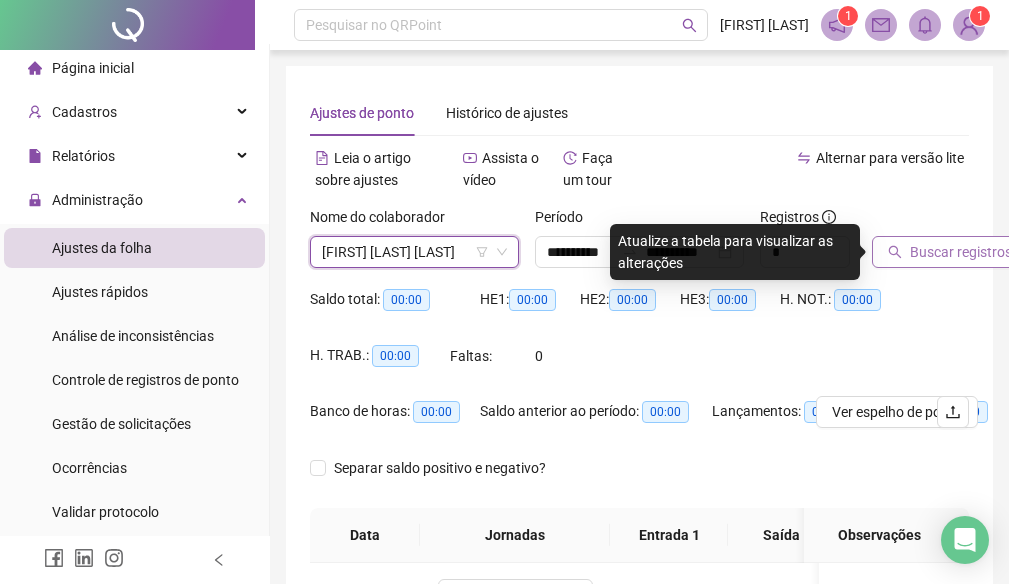 click on "Buscar registros" at bounding box center (961, 252) 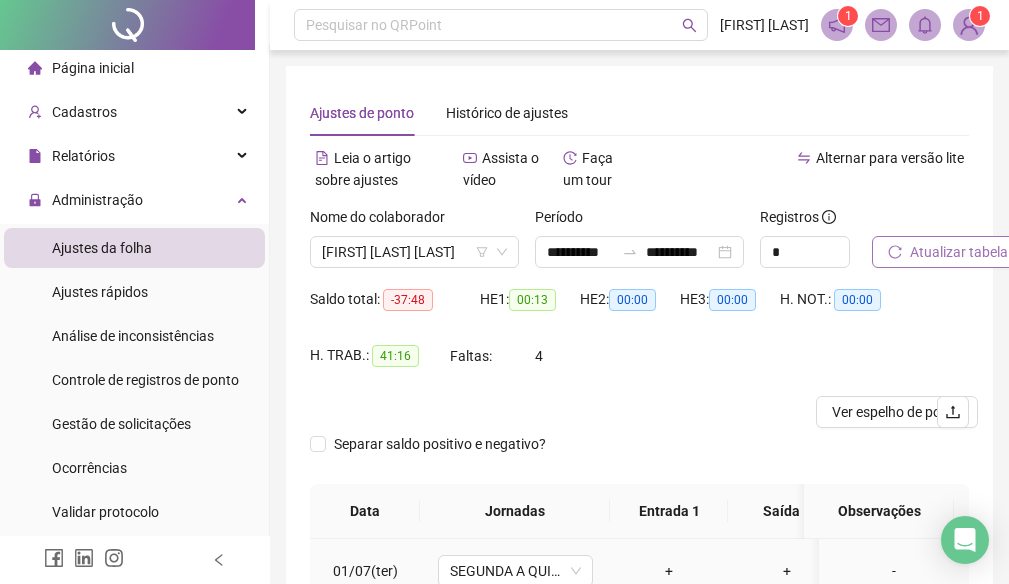 scroll, scrollTop: 200, scrollLeft: 0, axis: vertical 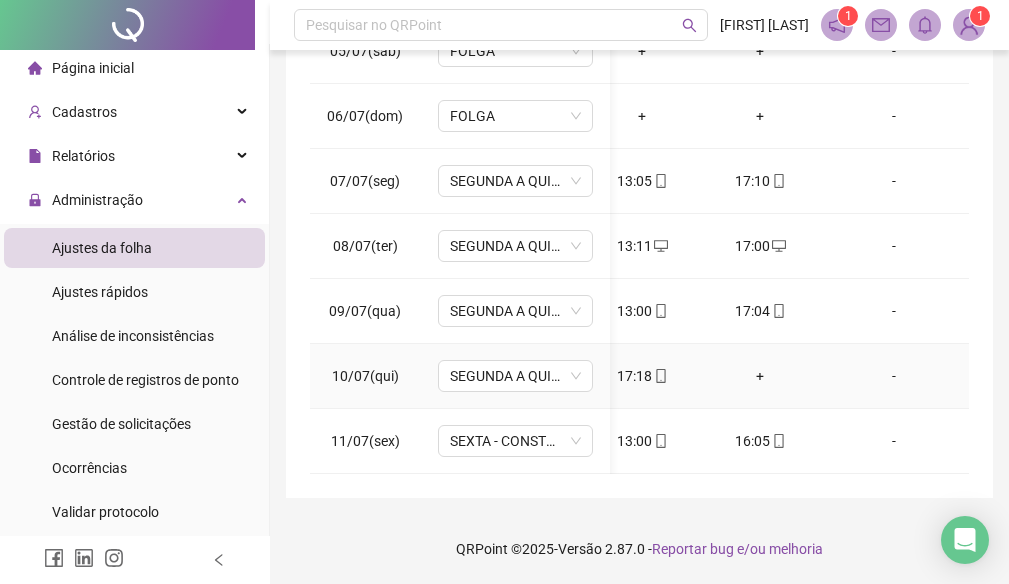 click on "+" at bounding box center [760, 376] 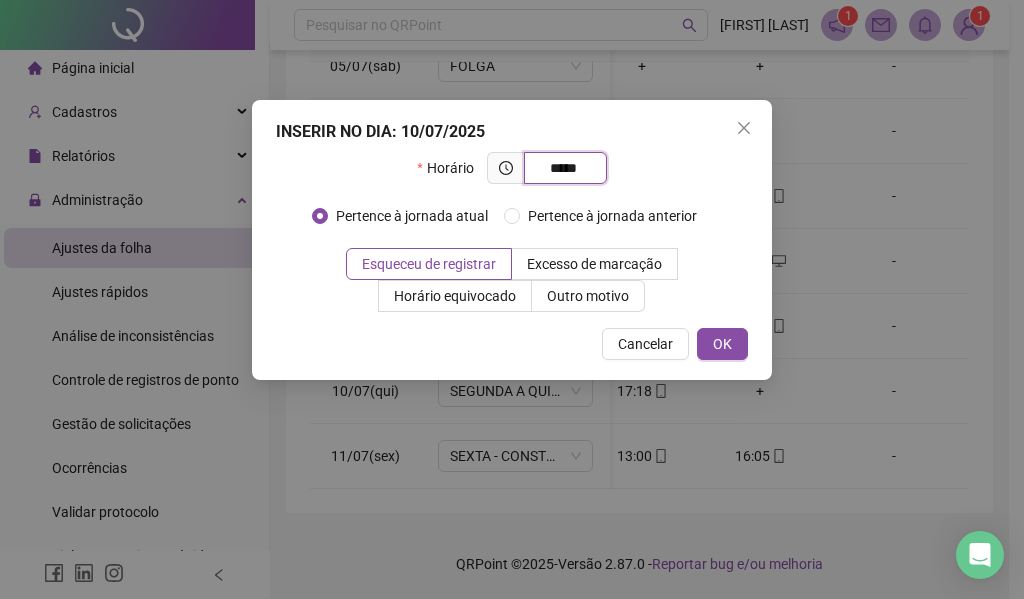 type on "*****" 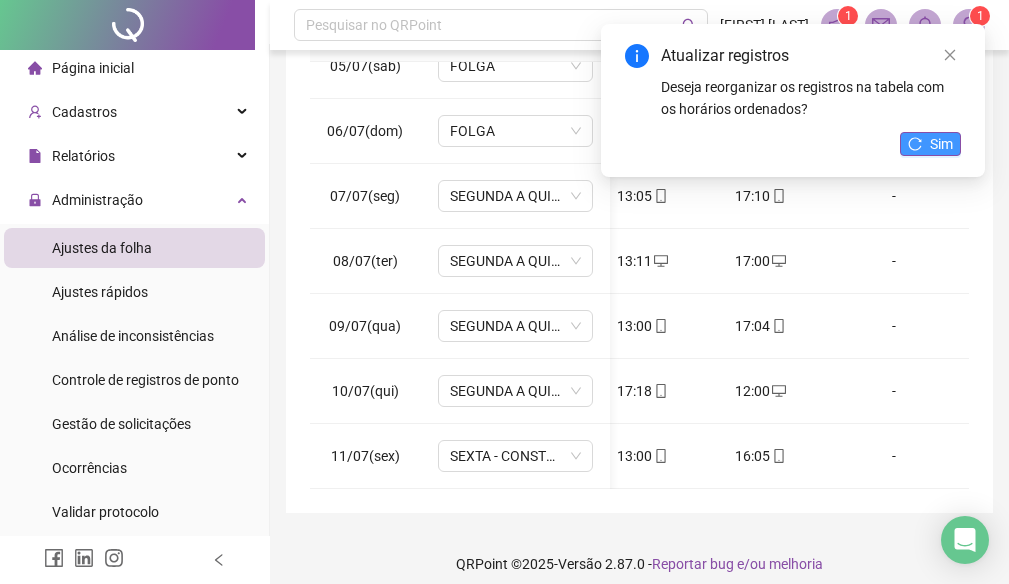 click on "Sim" at bounding box center [941, 144] 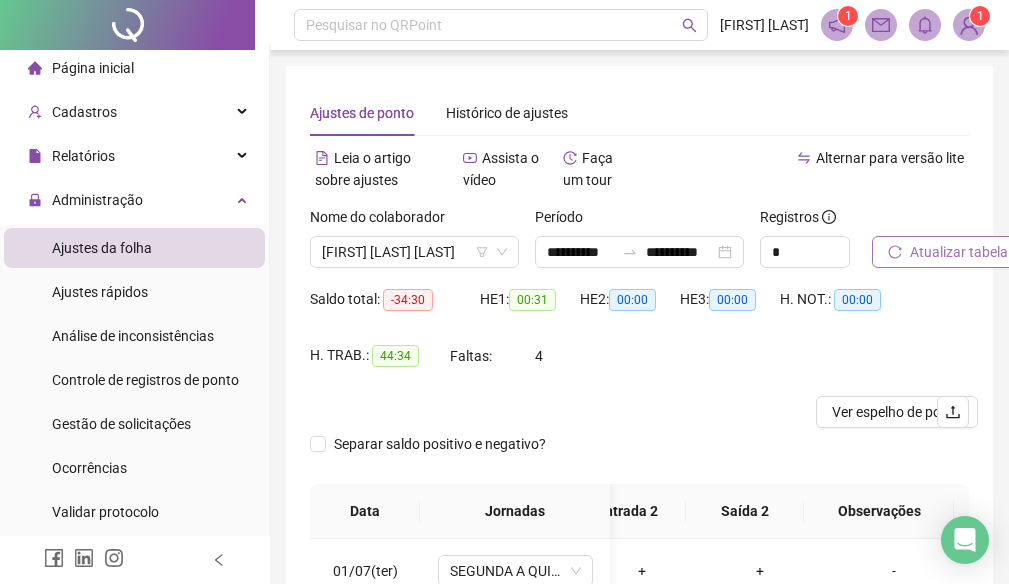 click on "Atualizar tabela" at bounding box center (959, 252) 